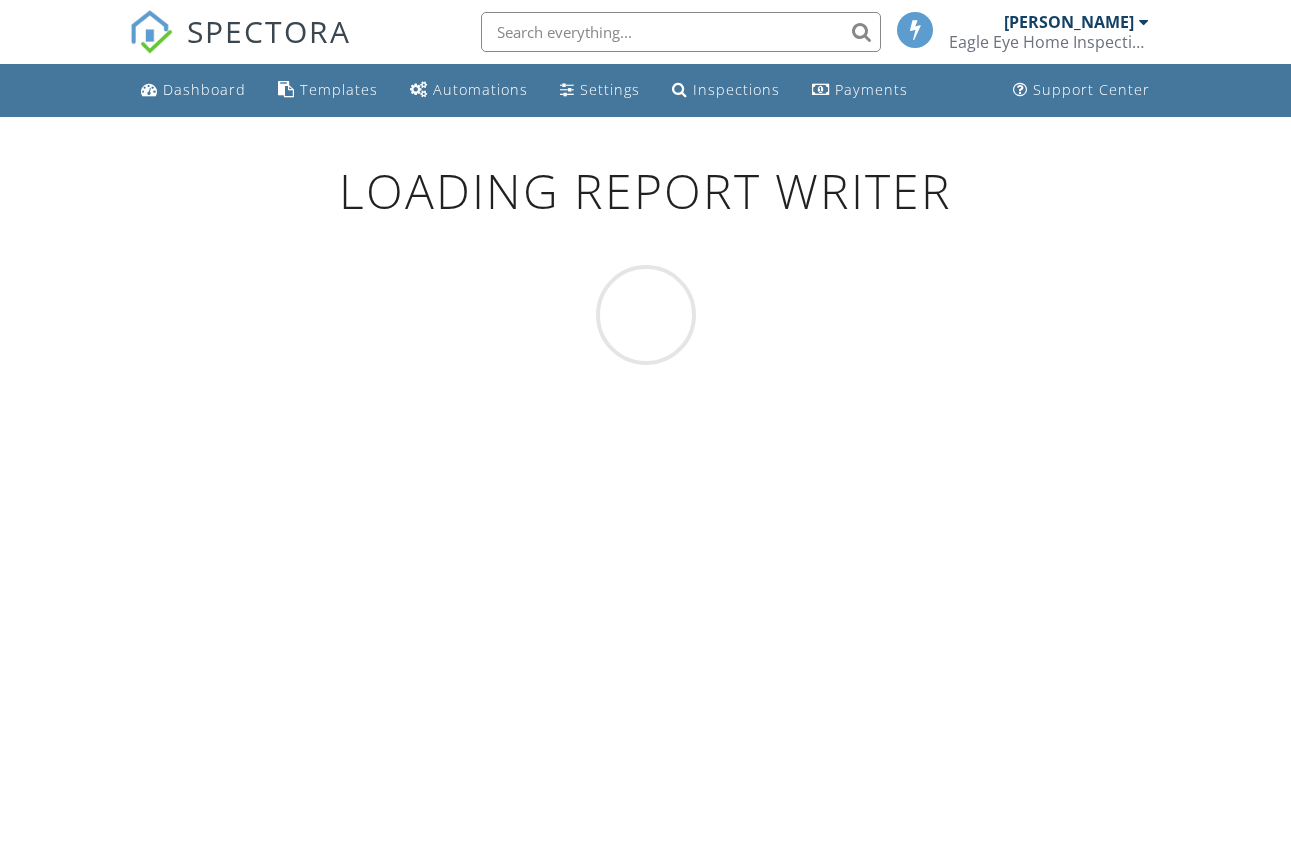 scroll, scrollTop: 0, scrollLeft: 0, axis: both 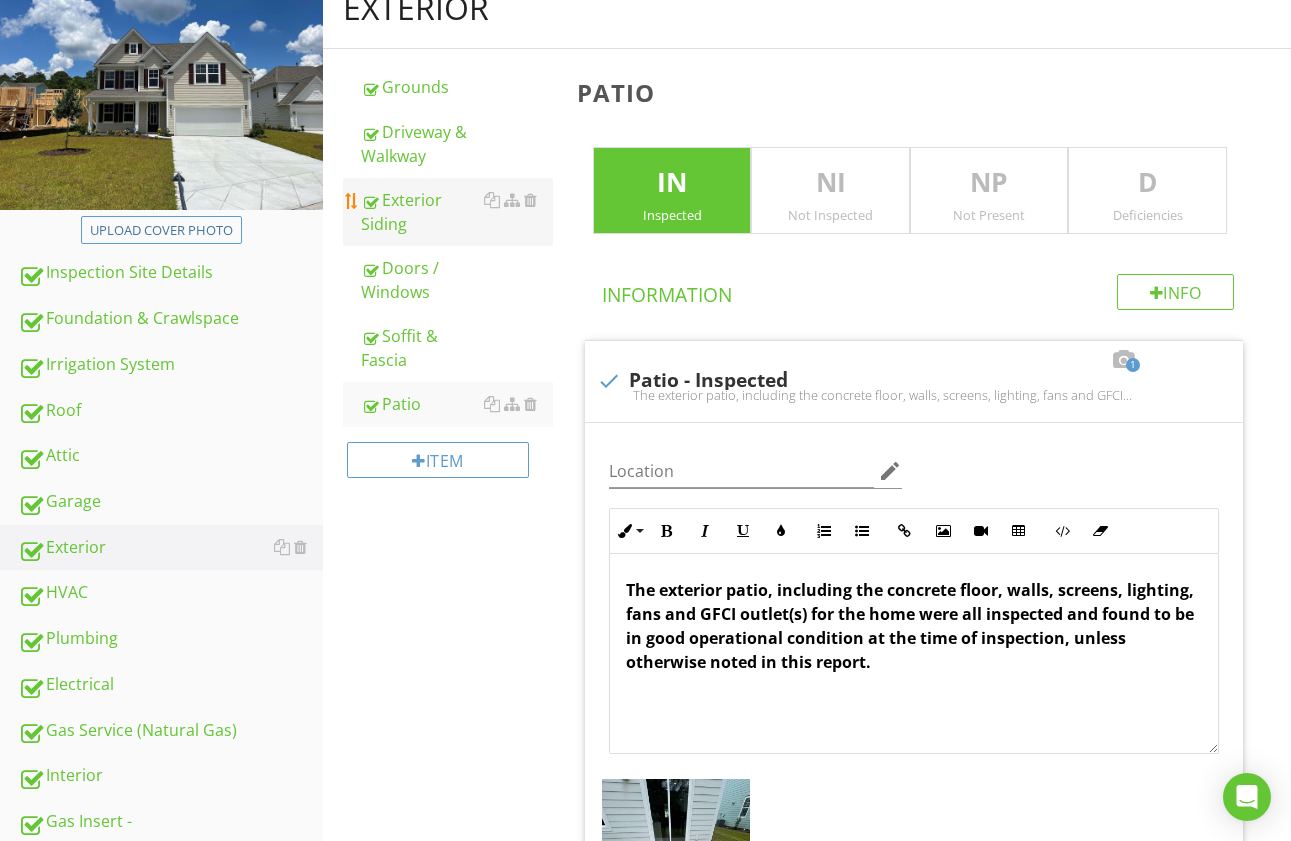 drag, startPoint x: 427, startPoint y: 219, endPoint x: 441, endPoint y: 219, distance: 14 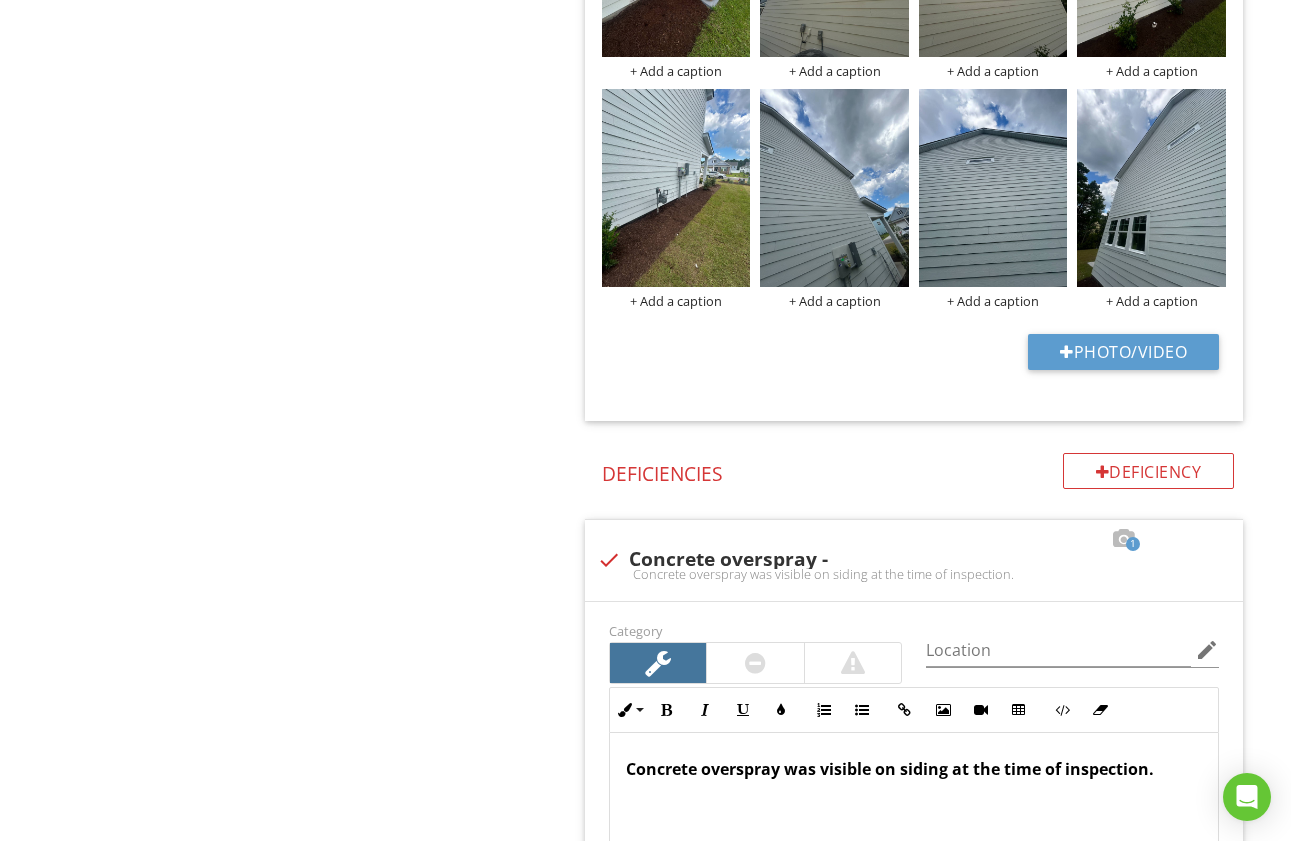 scroll, scrollTop: 1389, scrollLeft: 0, axis: vertical 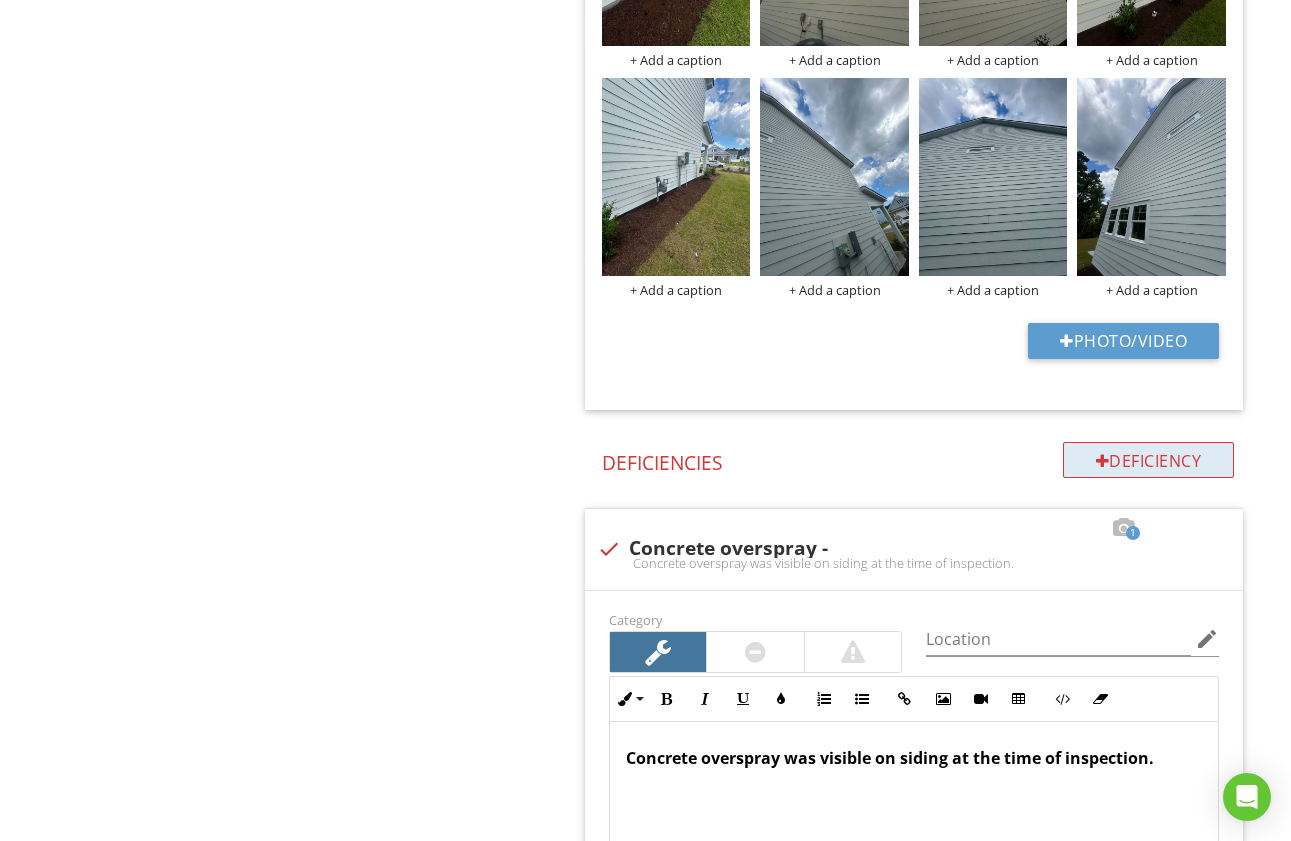 click on "Deficiency" at bounding box center (1149, 460) 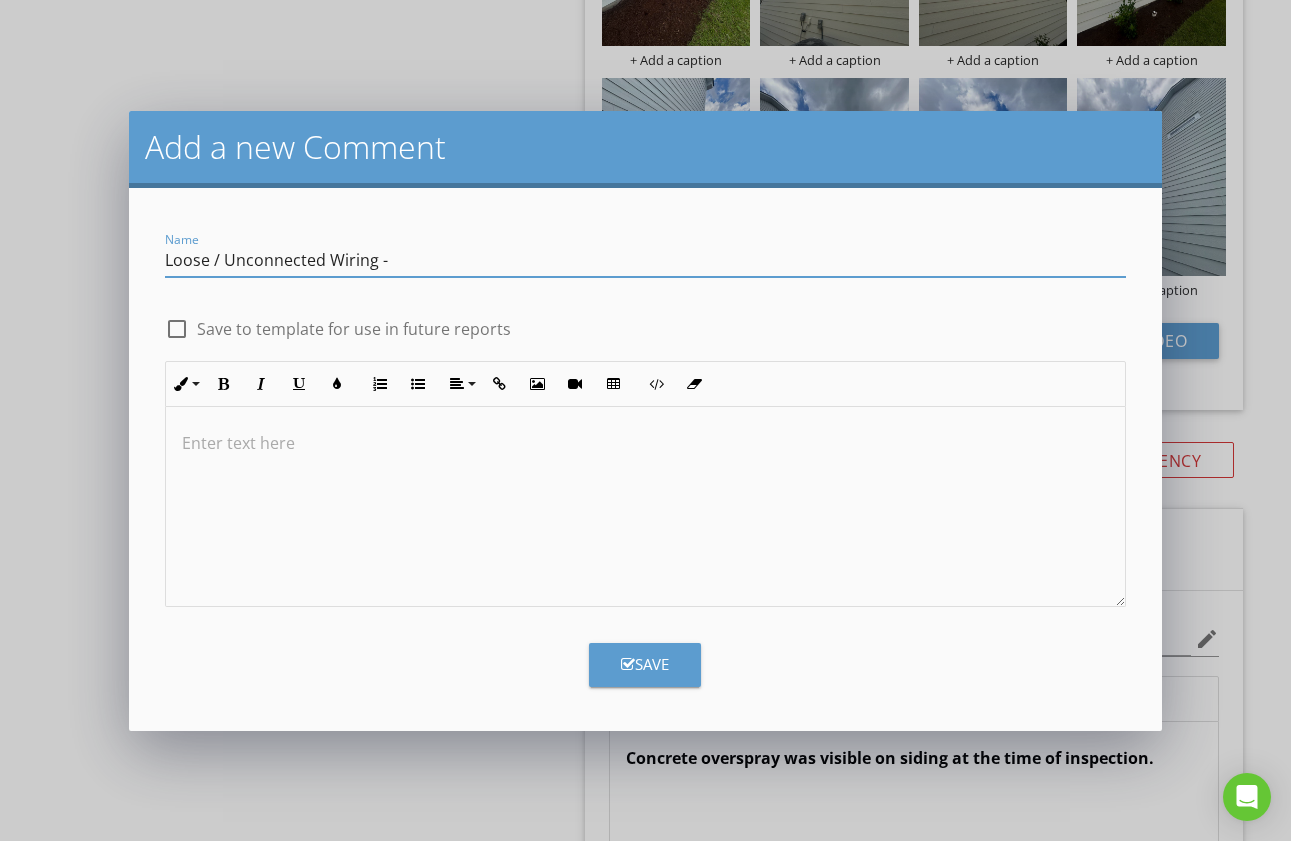 scroll, scrollTop: 1, scrollLeft: 0, axis: vertical 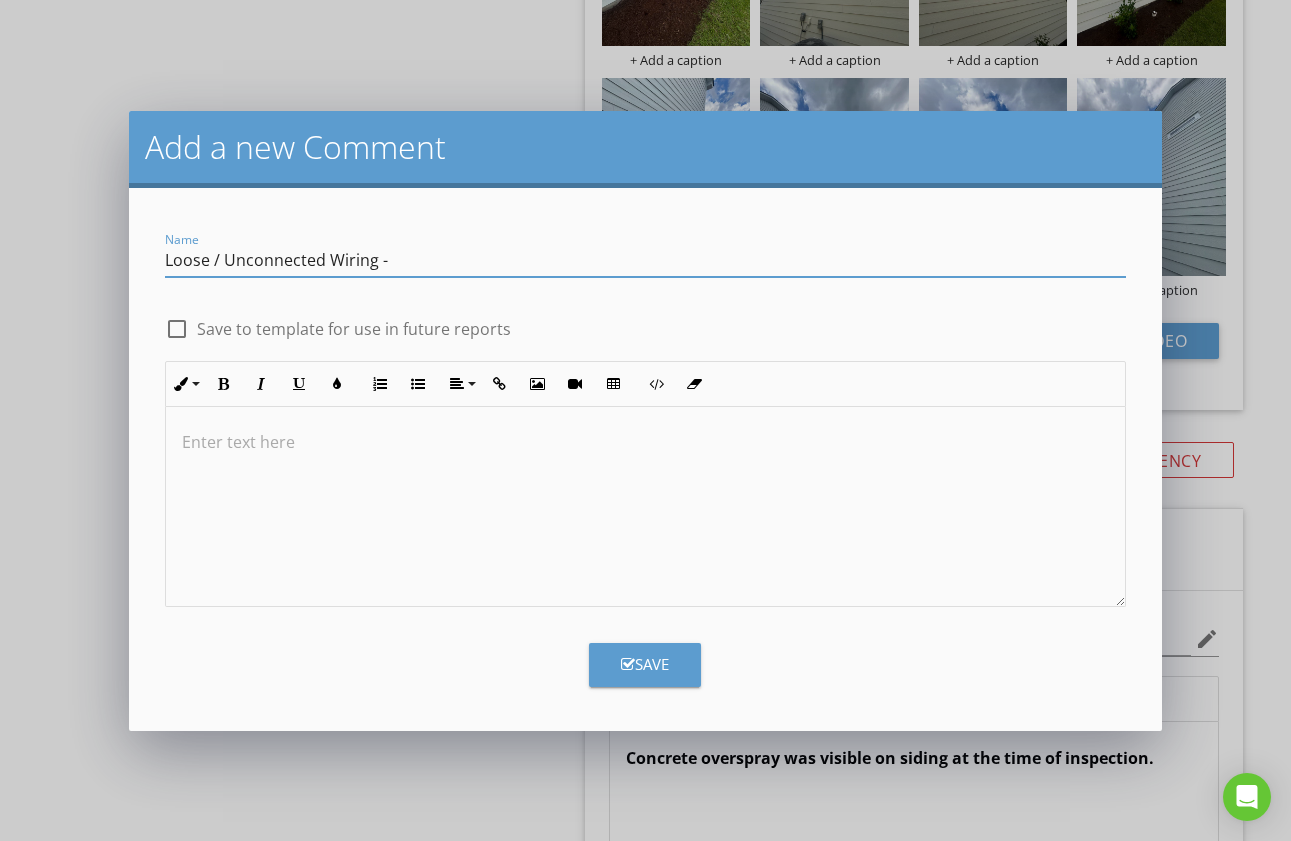type on "Loose / Unconnected Wiring -" 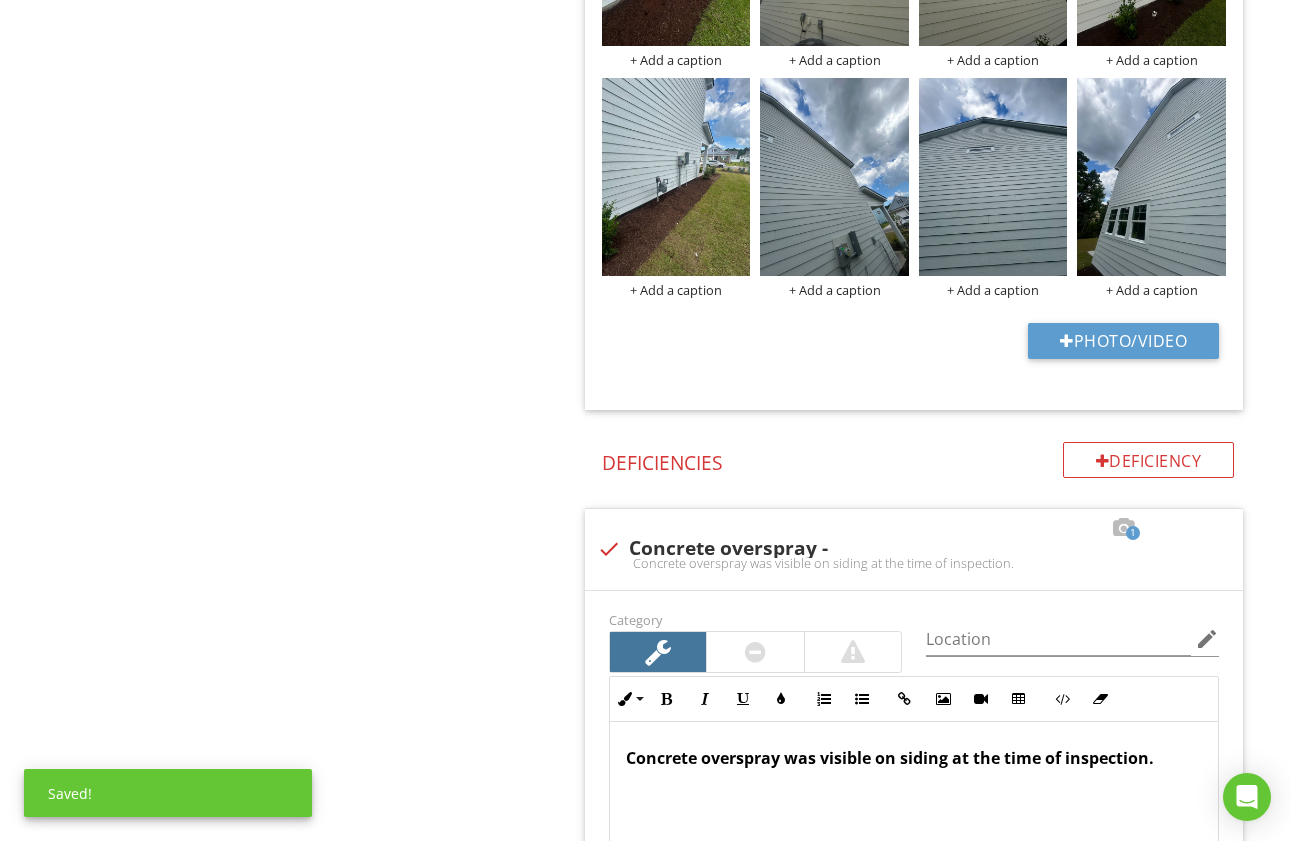 scroll, scrollTop: 2669, scrollLeft: 0, axis: vertical 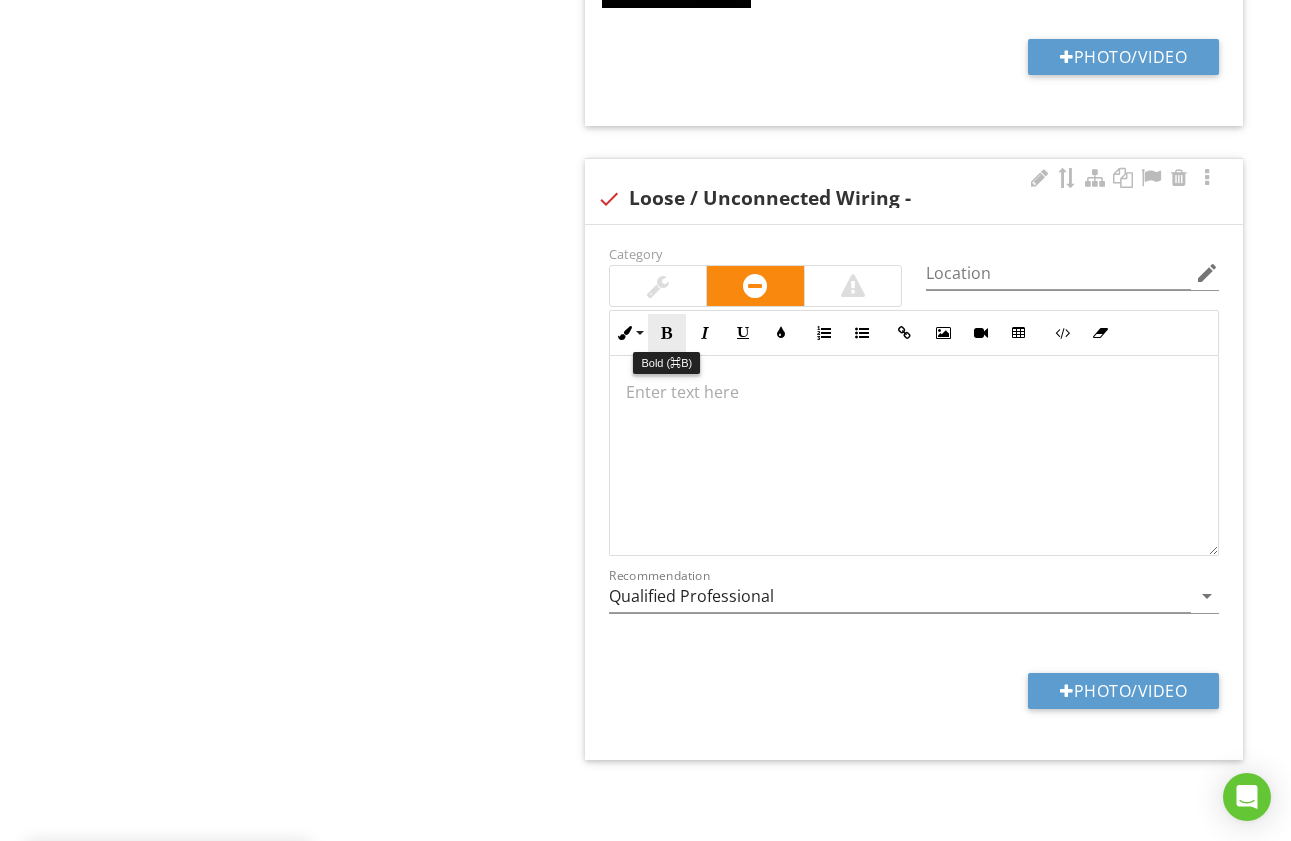 click on "Bold" at bounding box center [667, 333] 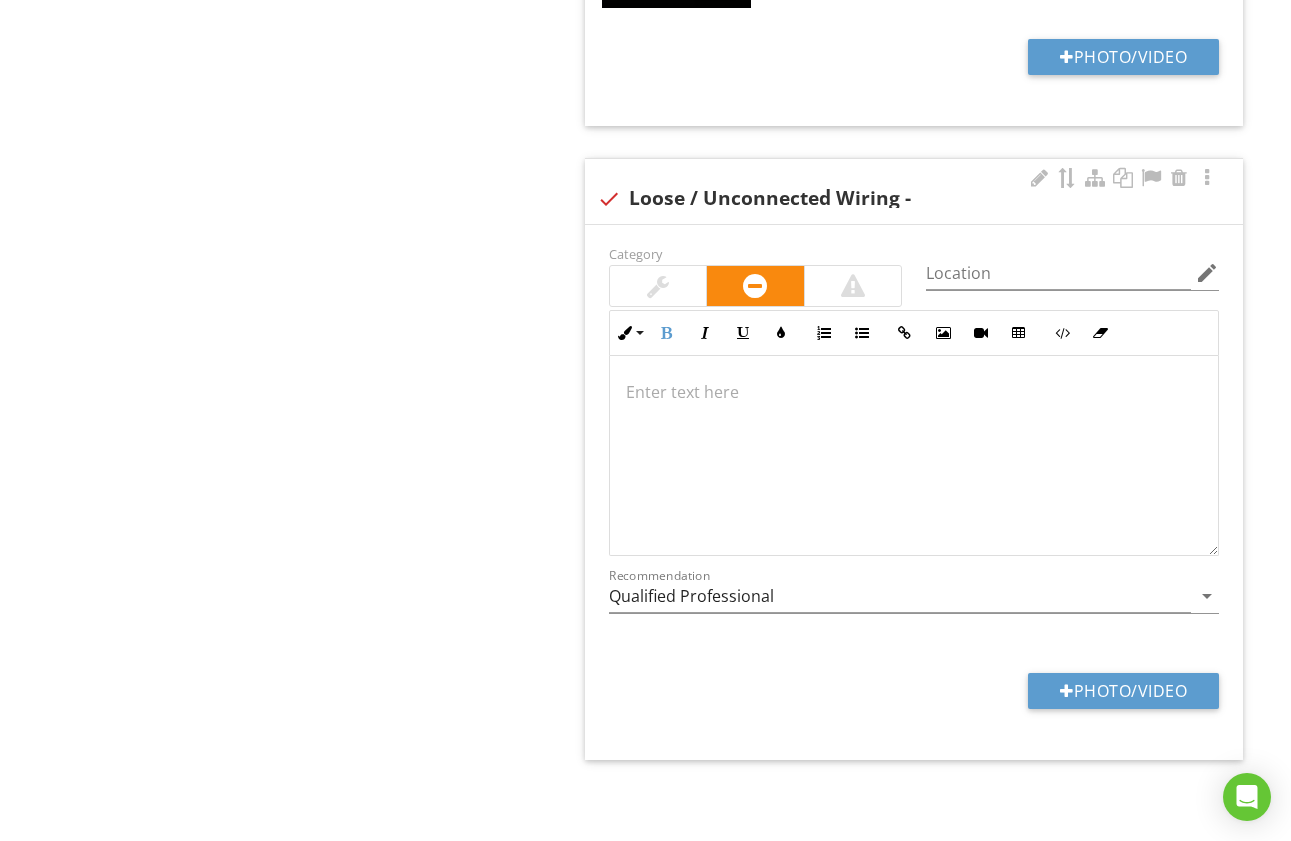 click on "​" at bounding box center (914, 392) 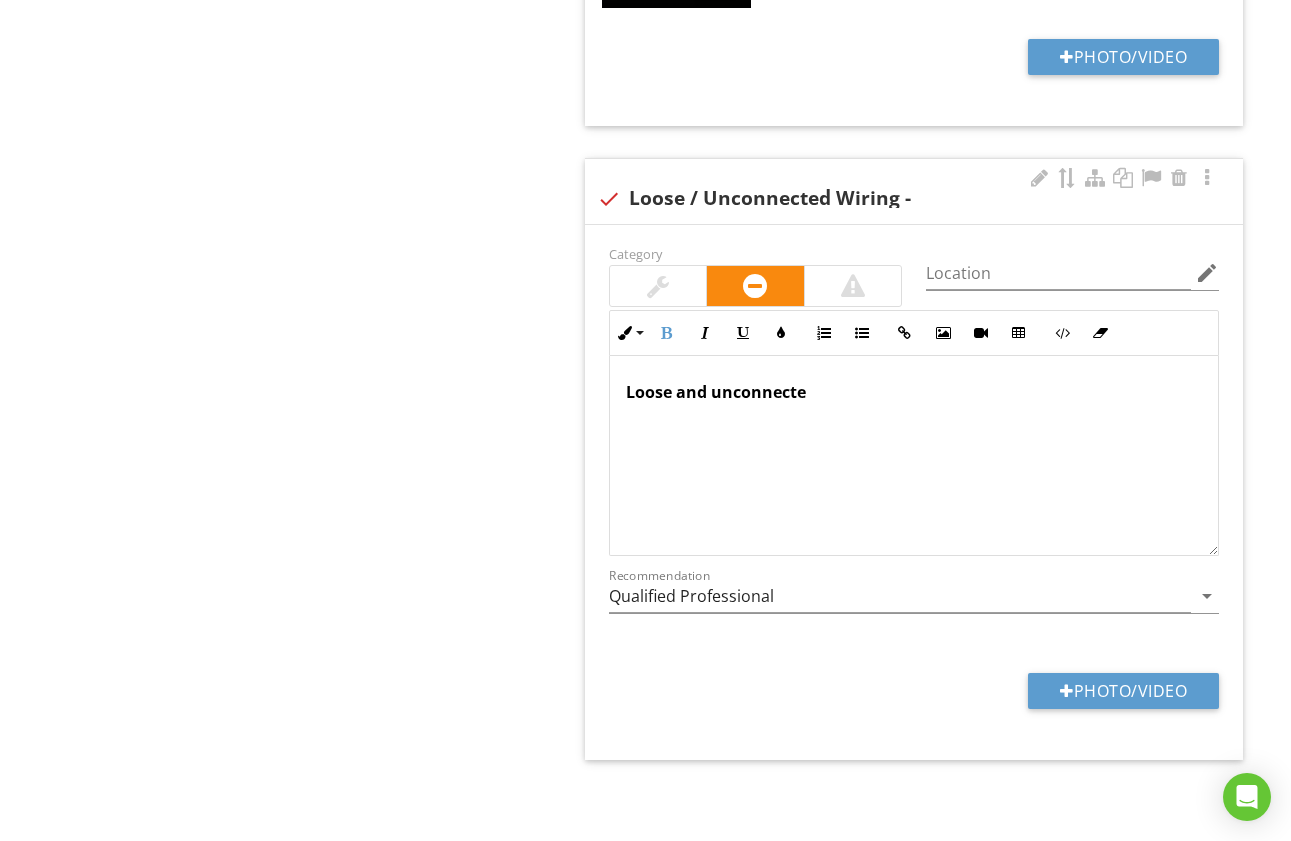 scroll, scrollTop: 2685, scrollLeft: 0, axis: vertical 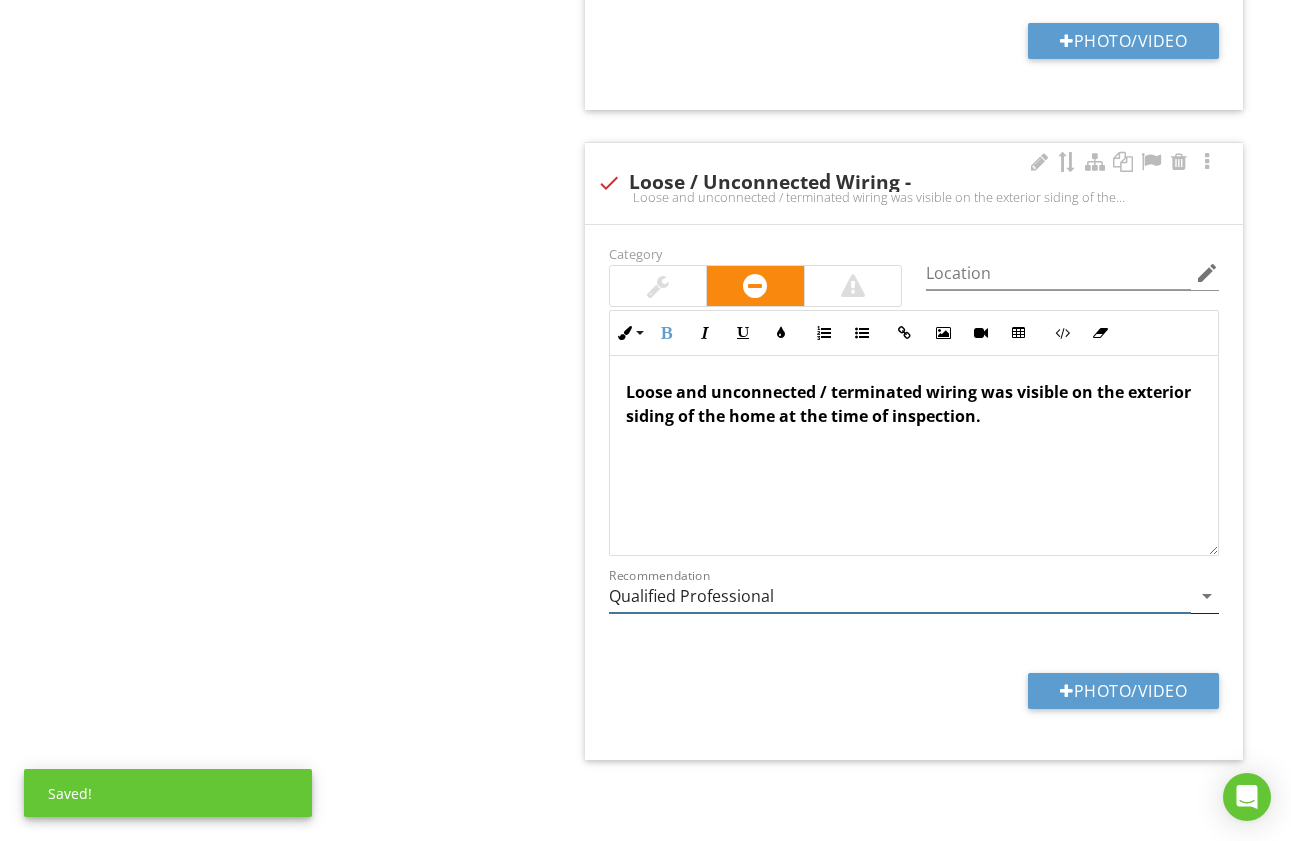 click on "Qualified Professional" at bounding box center (900, 596) 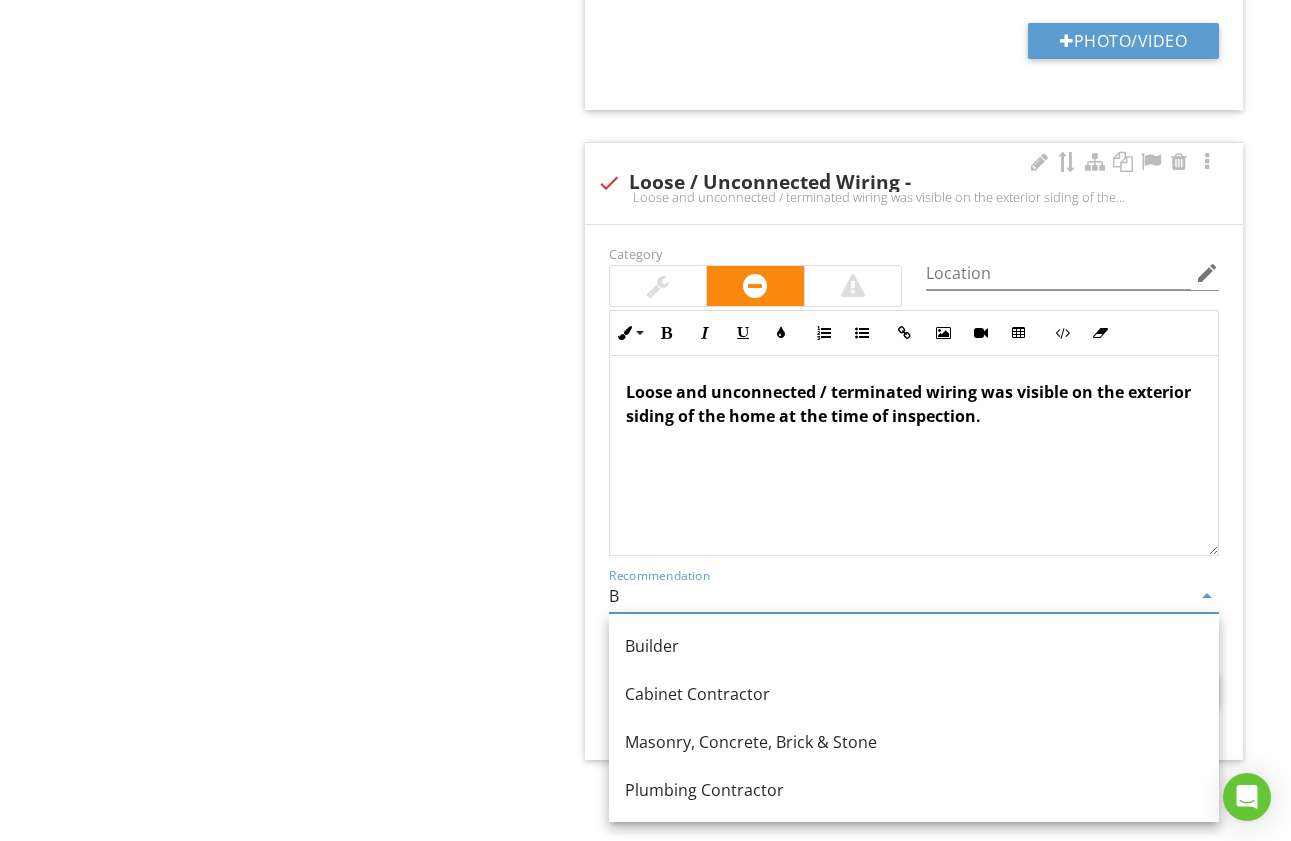 click on "Builder" at bounding box center (914, 646) 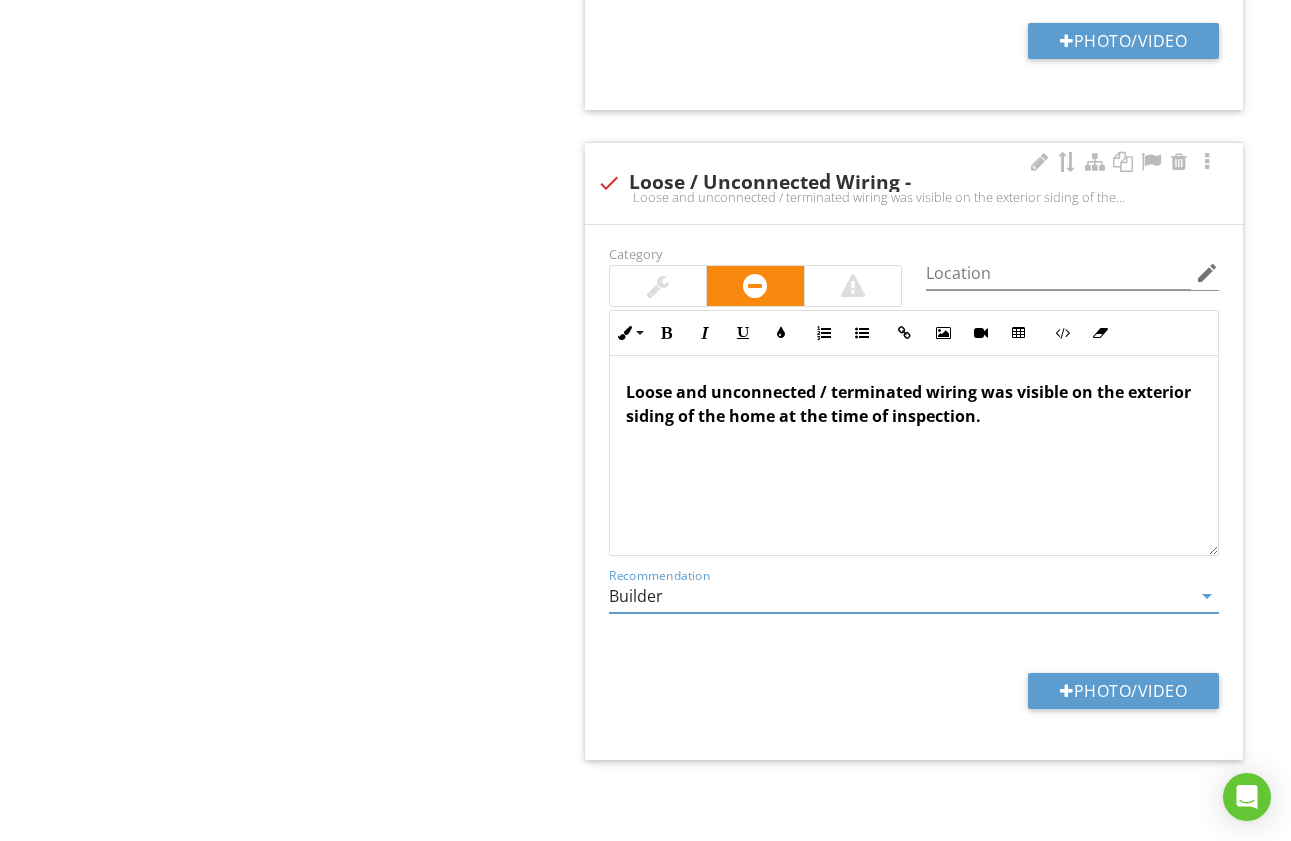 type on "Builder" 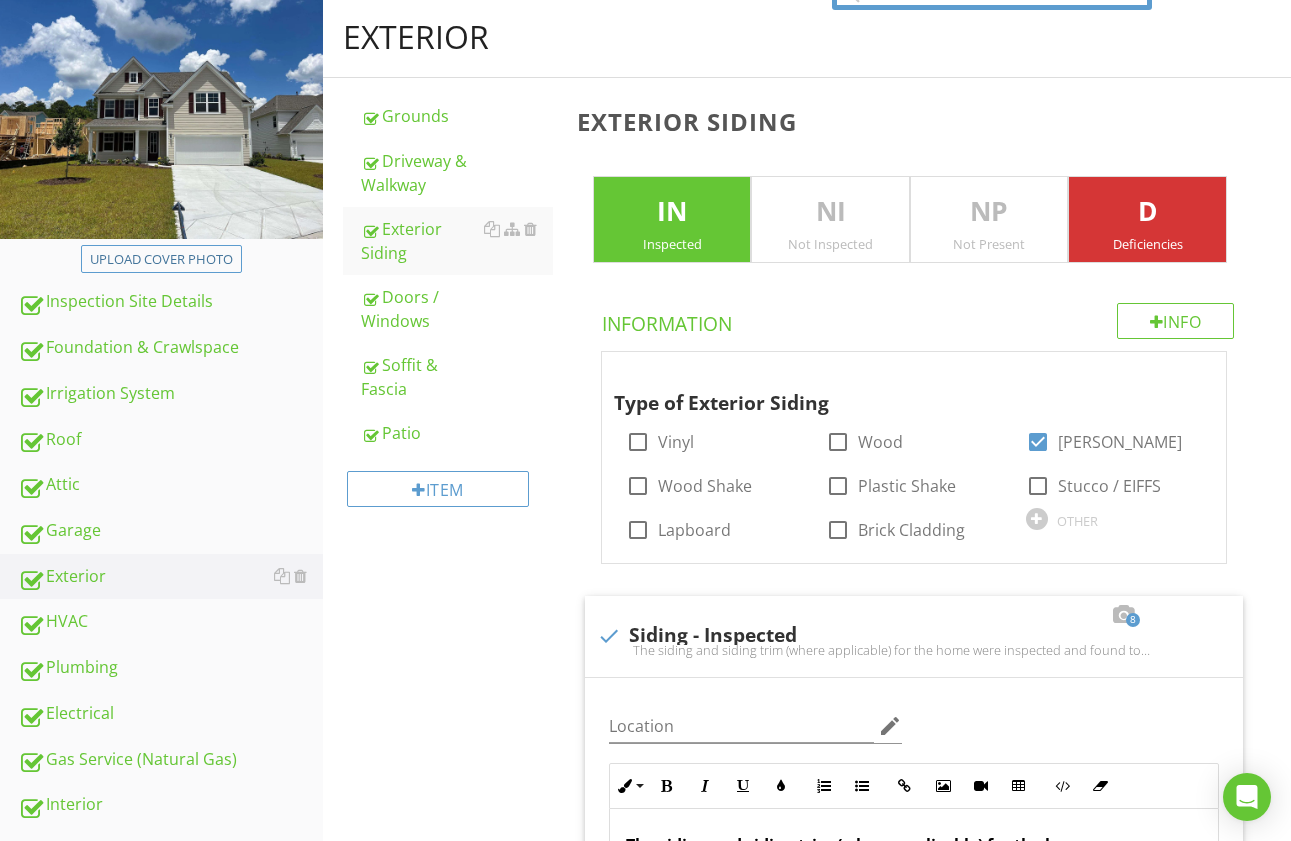 scroll, scrollTop: 0, scrollLeft: 0, axis: both 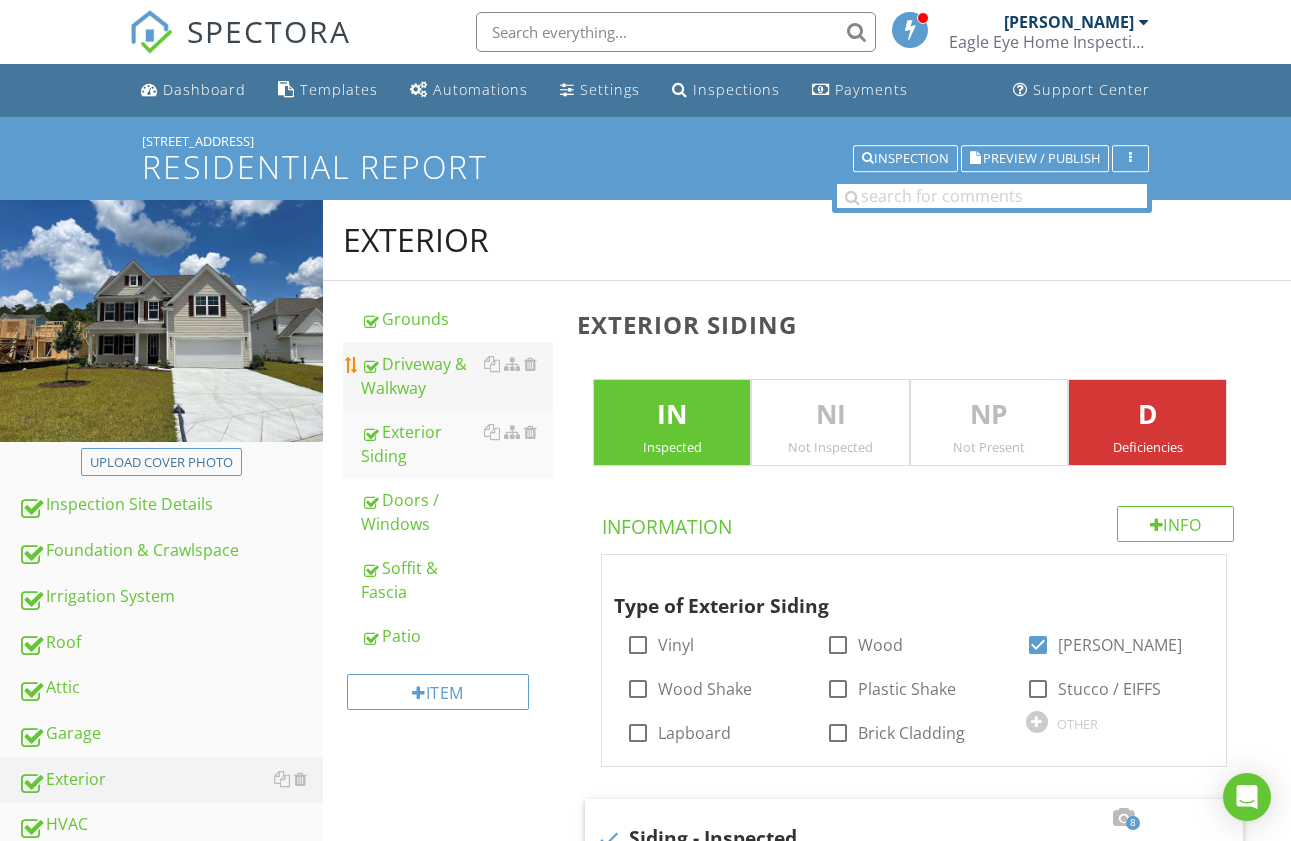 click on "Driveway & Walkway" at bounding box center (457, 376) 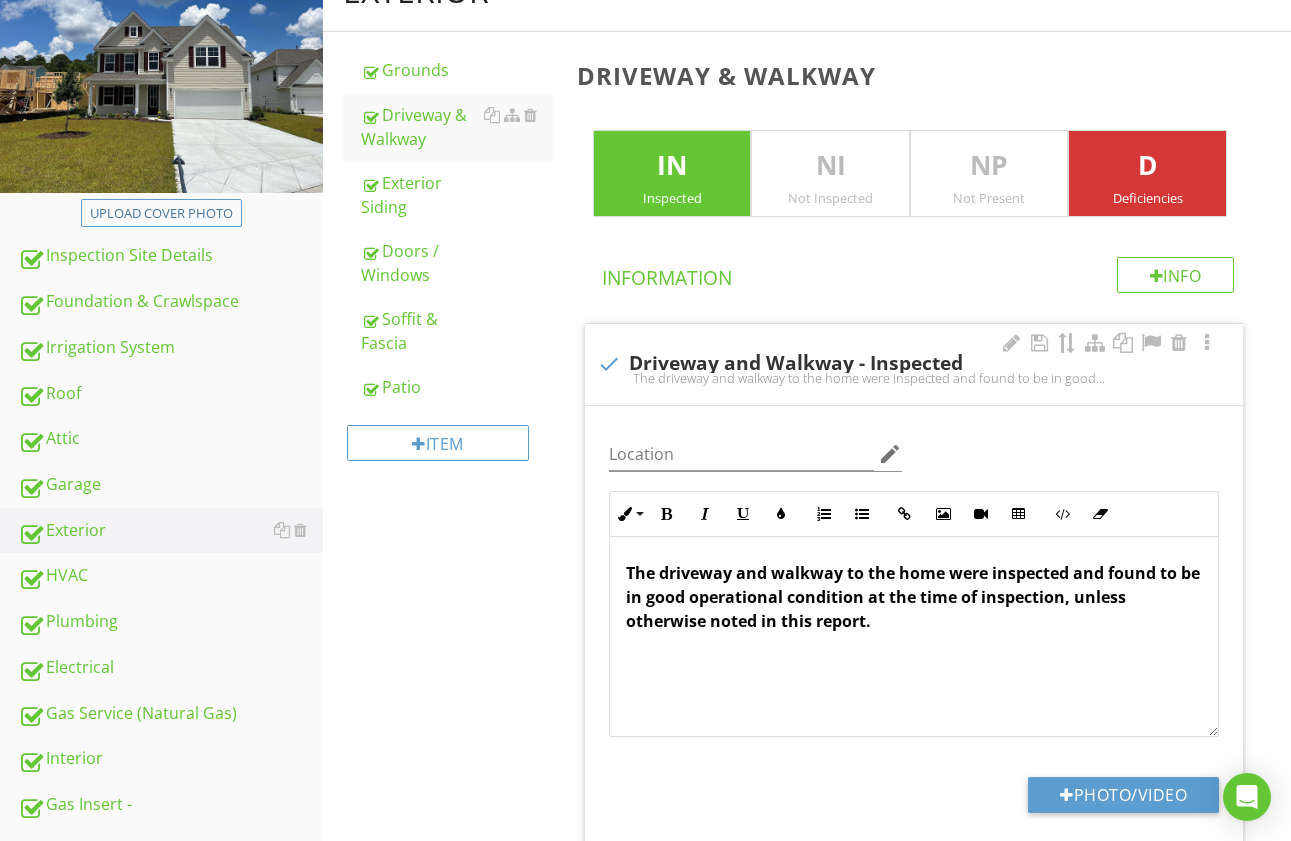 scroll, scrollTop: 305, scrollLeft: 0, axis: vertical 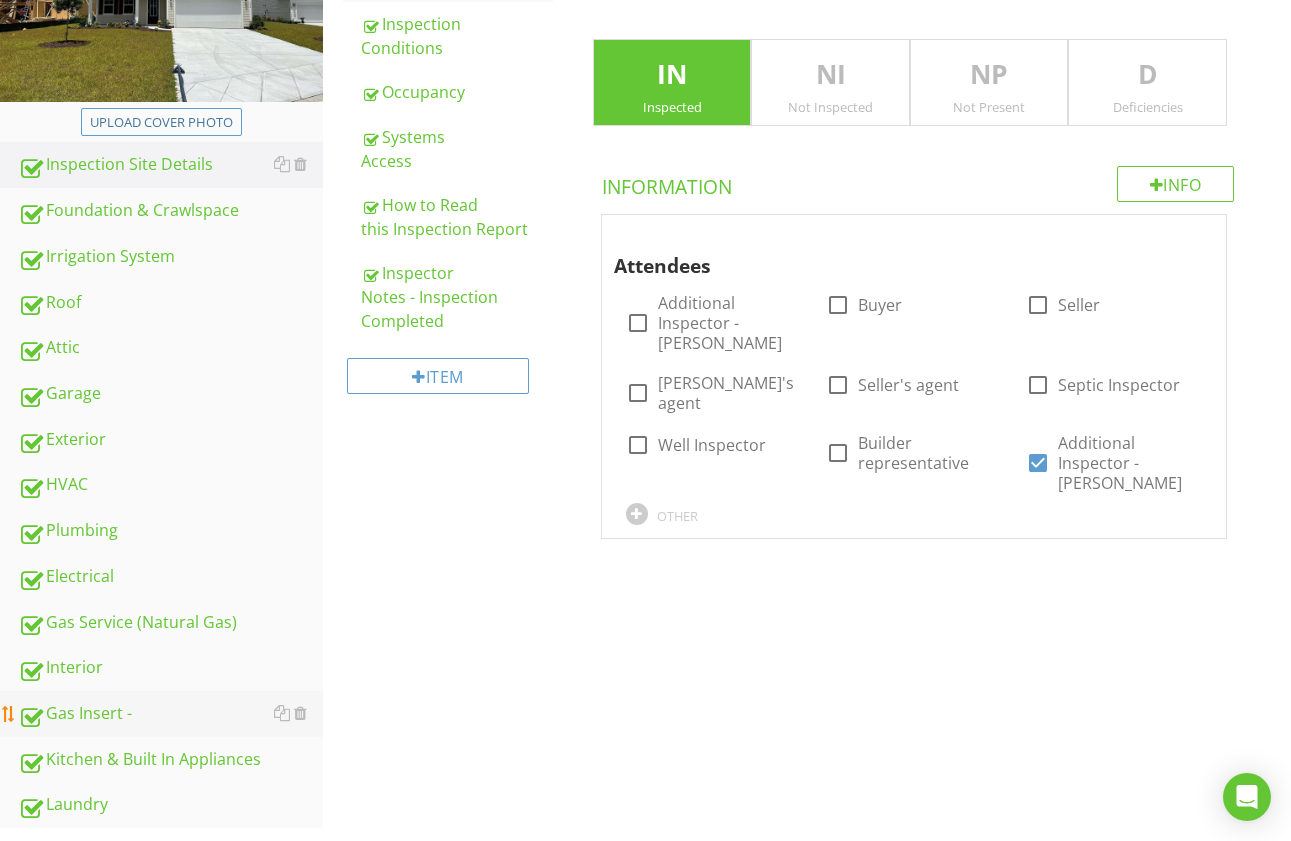 drag, startPoint x: 140, startPoint y: 710, endPoint x: 209, endPoint y: 706, distance: 69.115845 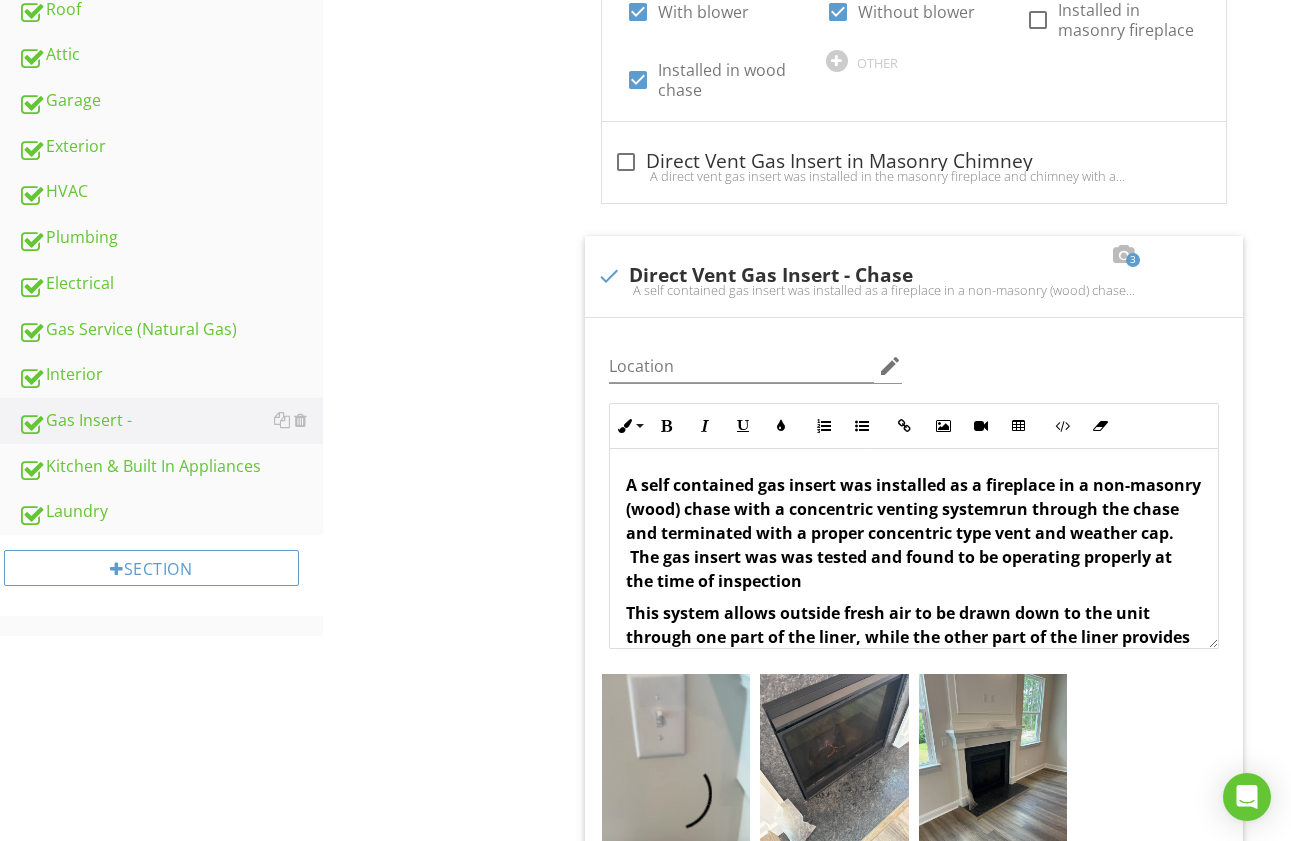 scroll, scrollTop: 659, scrollLeft: 0, axis: vertical 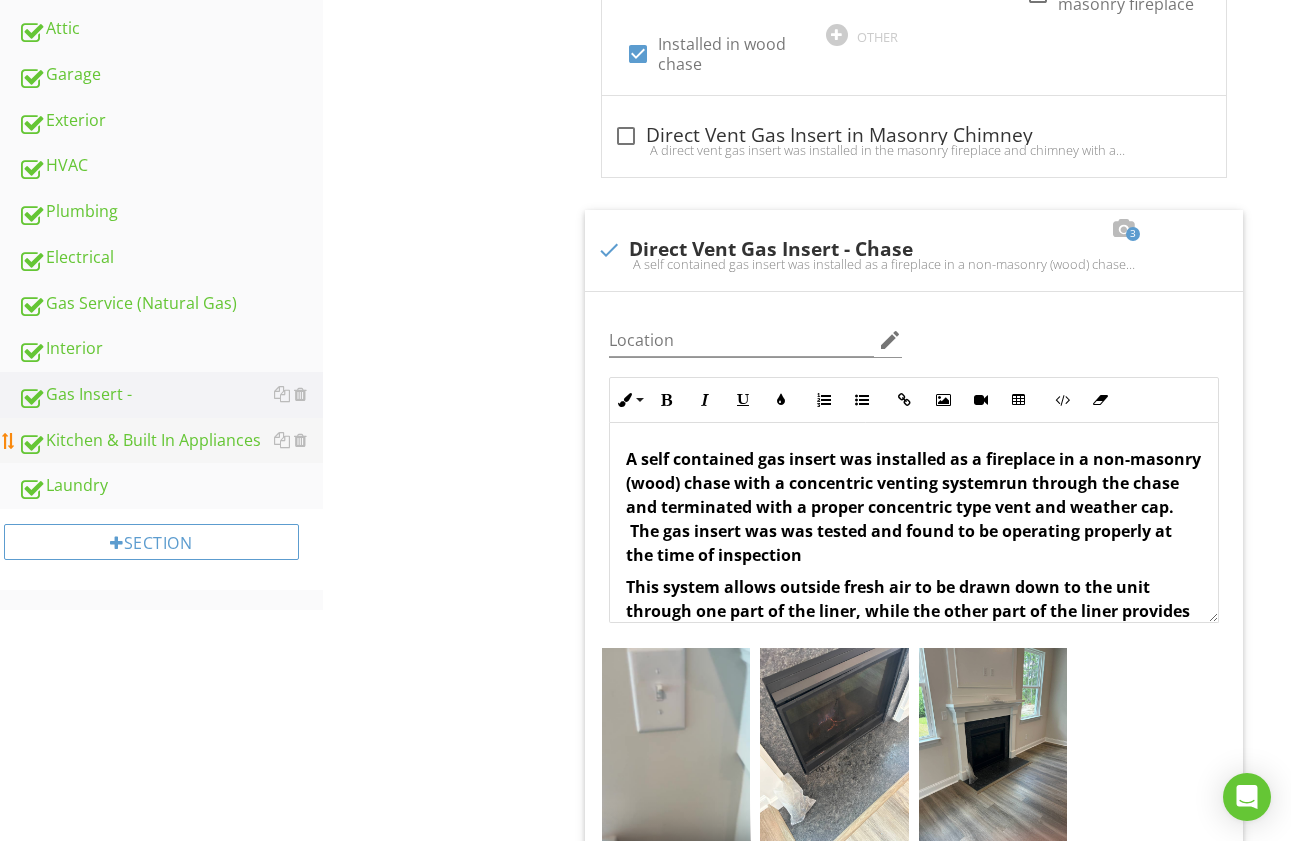 click on "Kitchen & Built In Appliances" at bounding box center (170, 441) 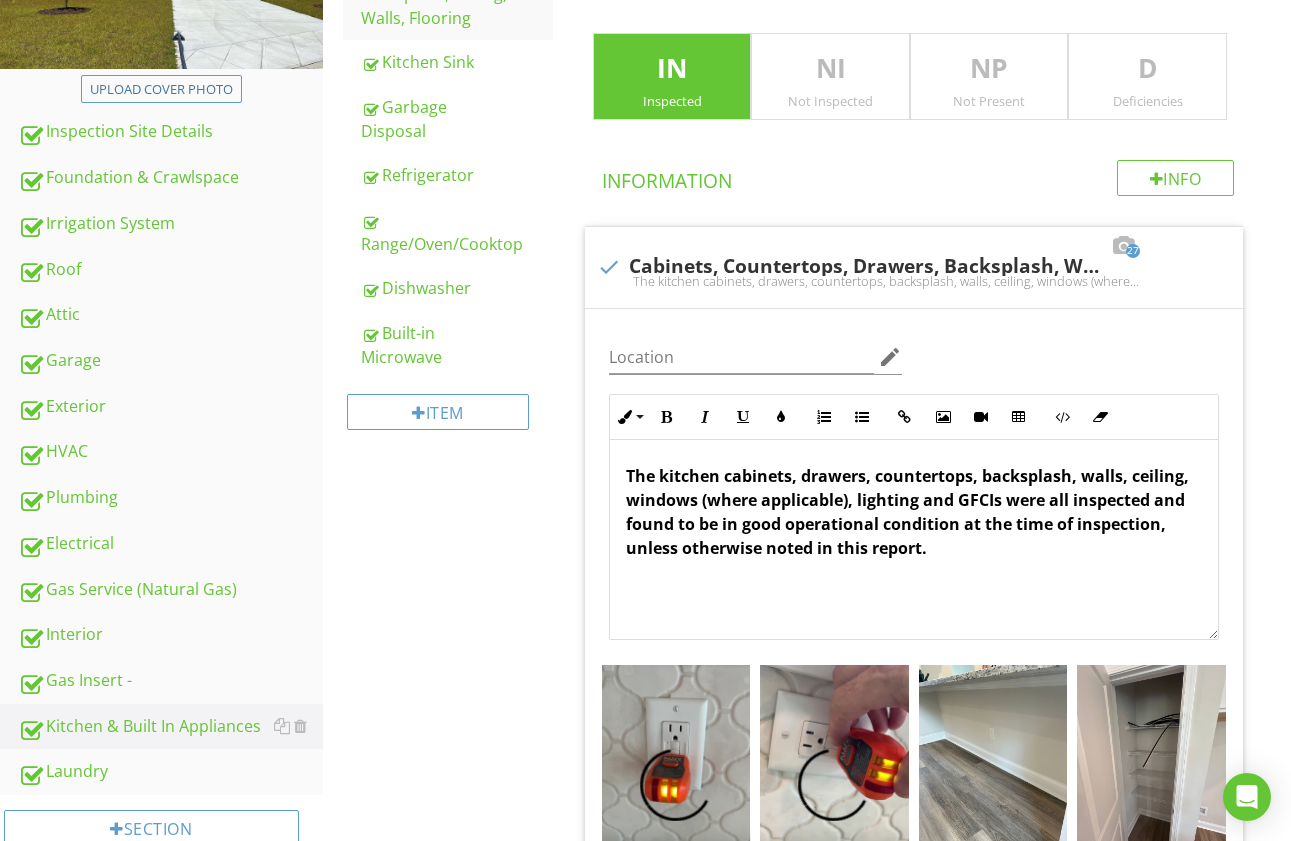 scroll, scrollTop: 350, scrollLeft: 0, axis: vertical 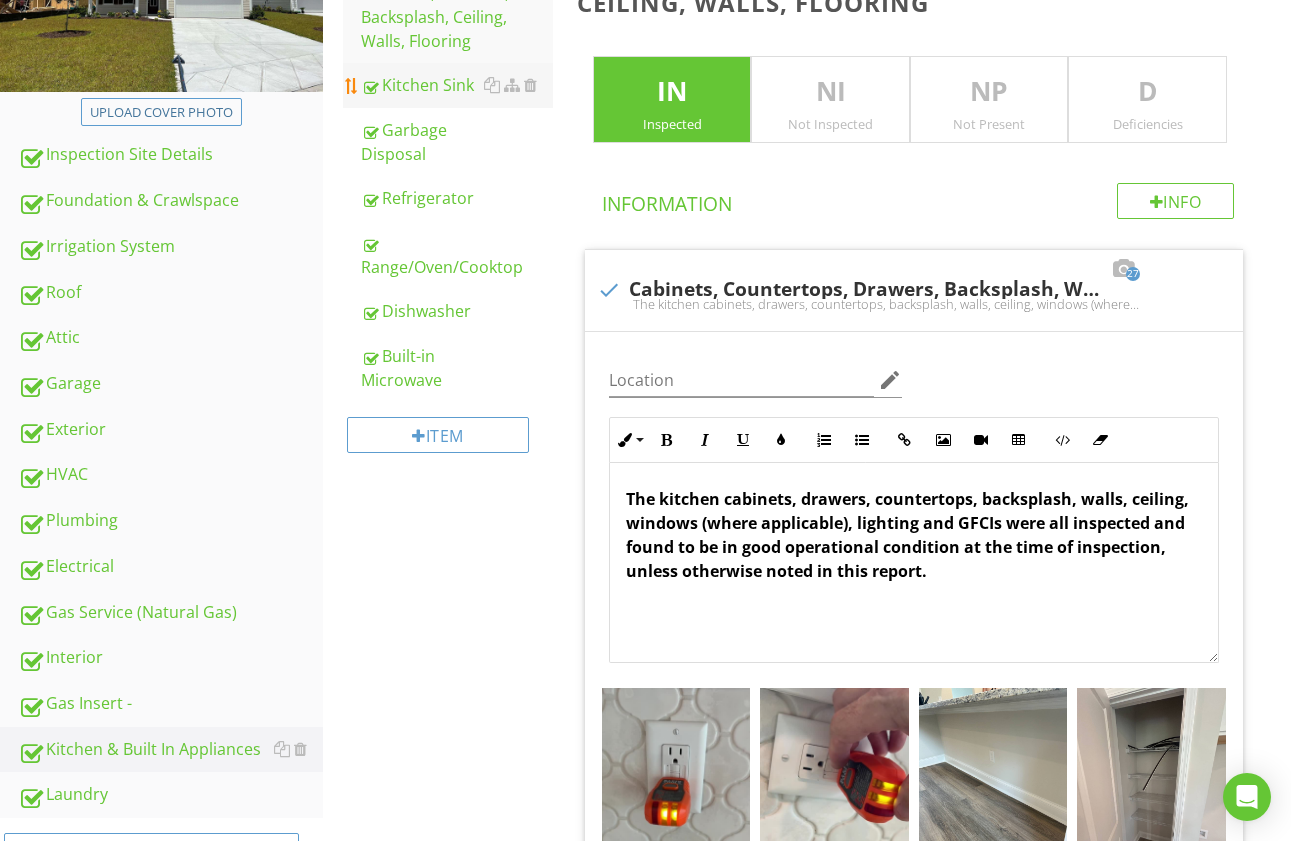 click on "Kitchen Sink" at bounding box center (457, 85) 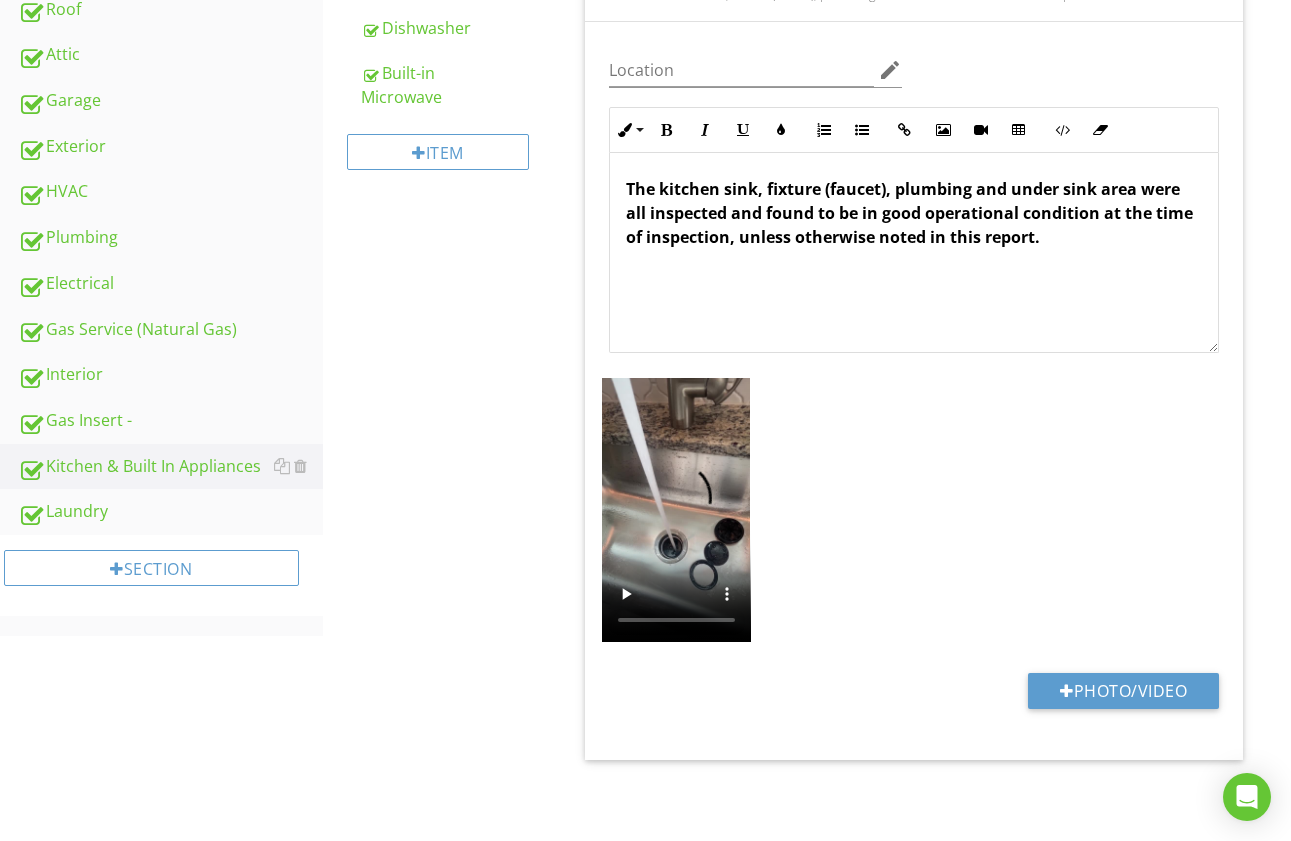 scroll, scrollTop: 362, scrollLeft: 0, axis: vertical 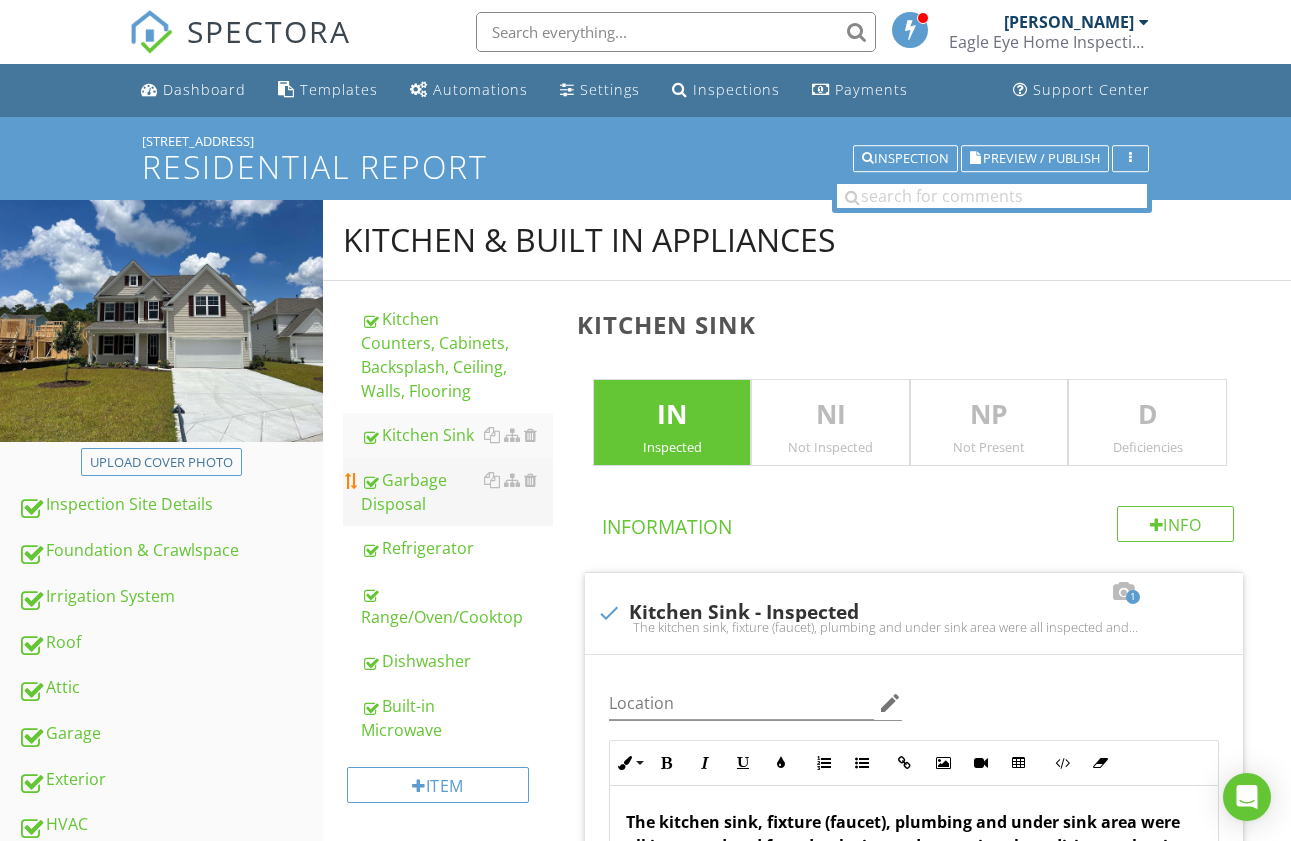 drag, startPoint x: 384, startPoint y: 482, endPoint x: 412, endPoint y: 493, distance: 30.083218 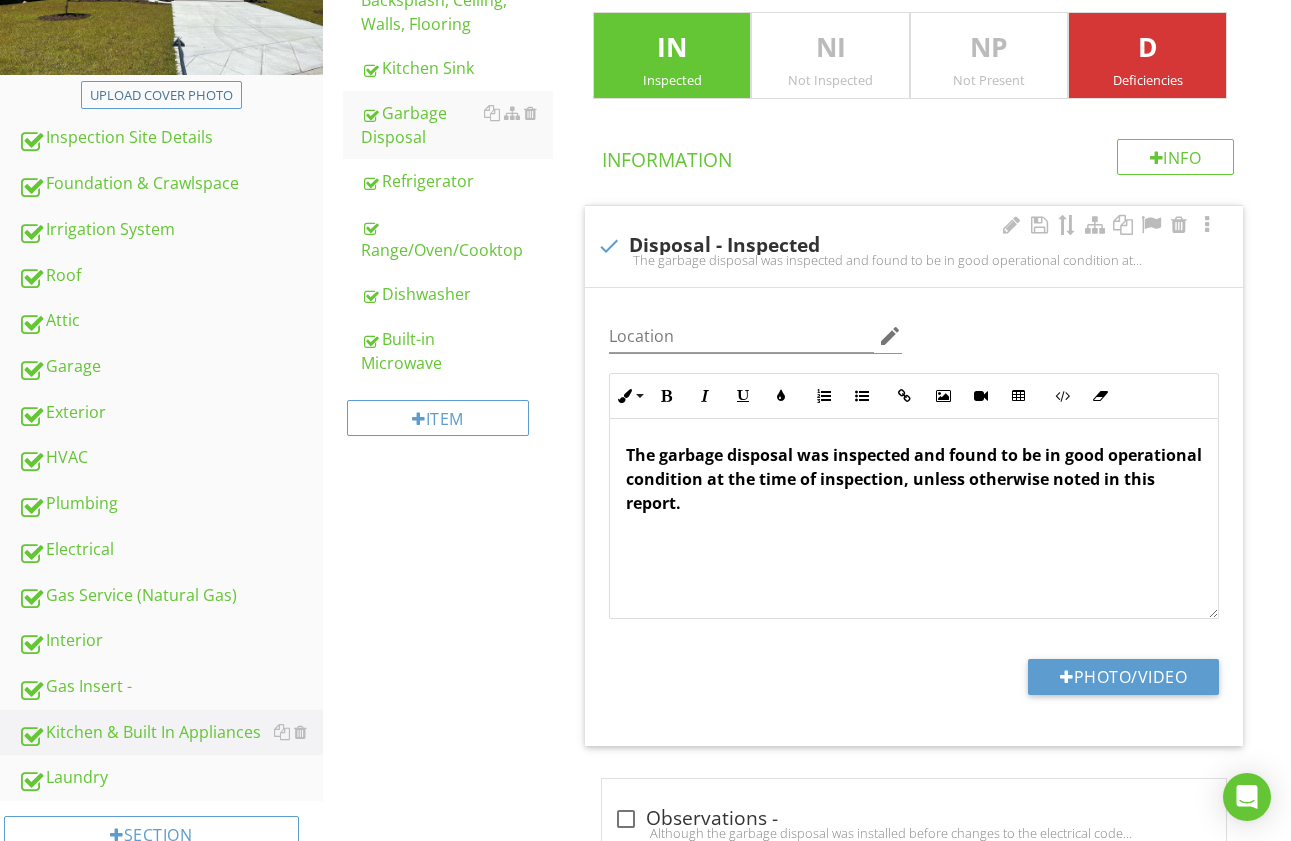 scroll, scrollTop: 376, scrollLeft: 0, axis: vertical 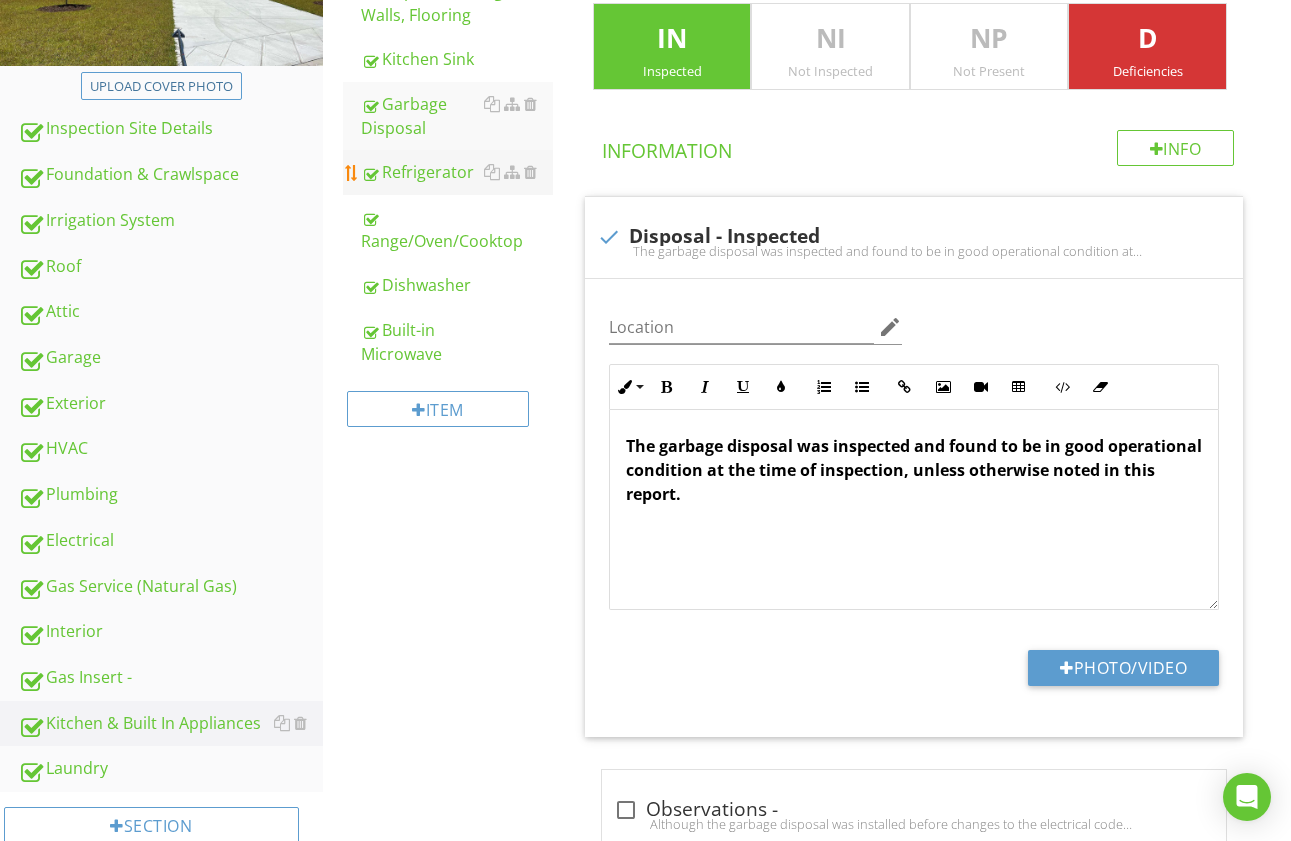 click on "Refrigerator" at bounding box center [457, 172] 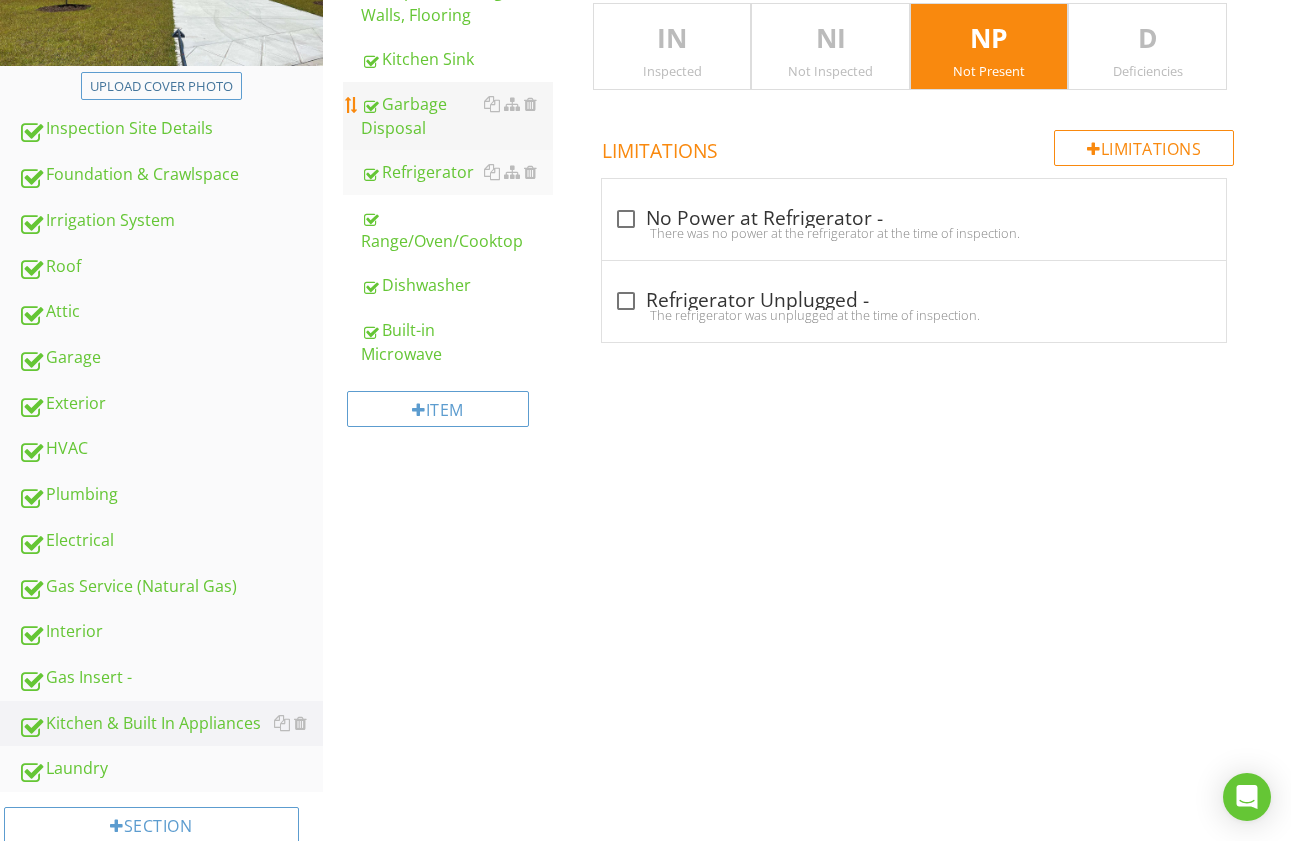 click on "Garbage Disposal" at bounding box center (457, 116) 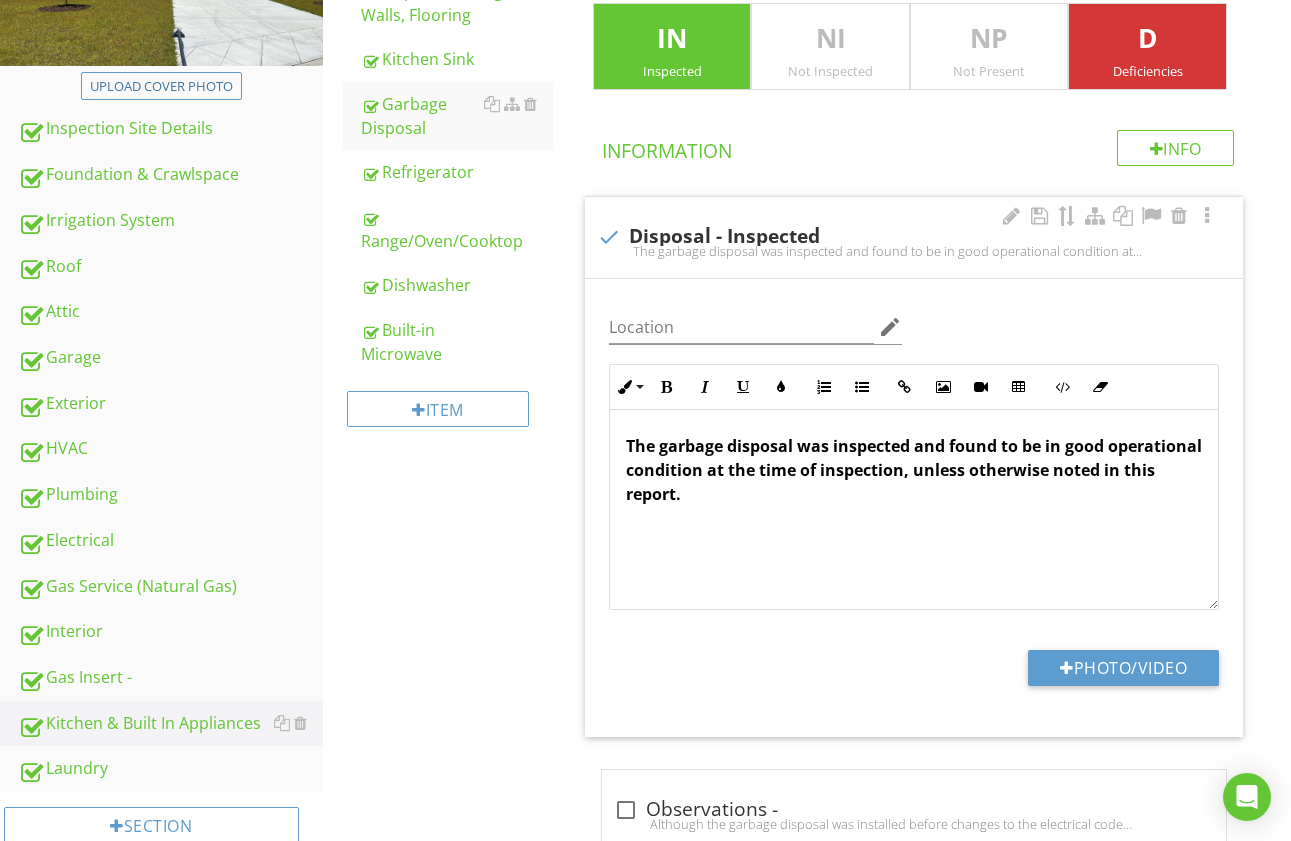 scroll, scrollTop: 1, scrollLeft: 0, axis: vertical 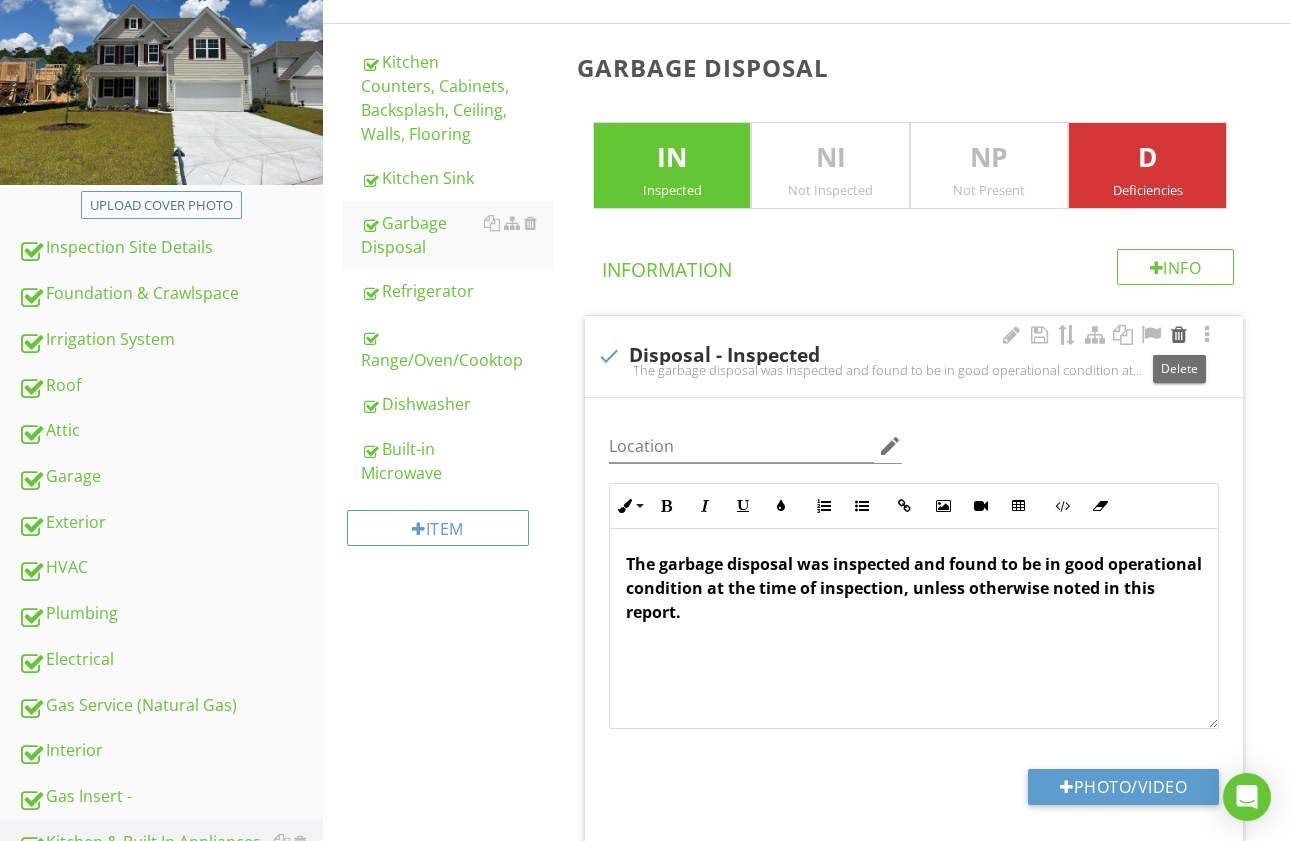 click at bounding box center [1179, 335] 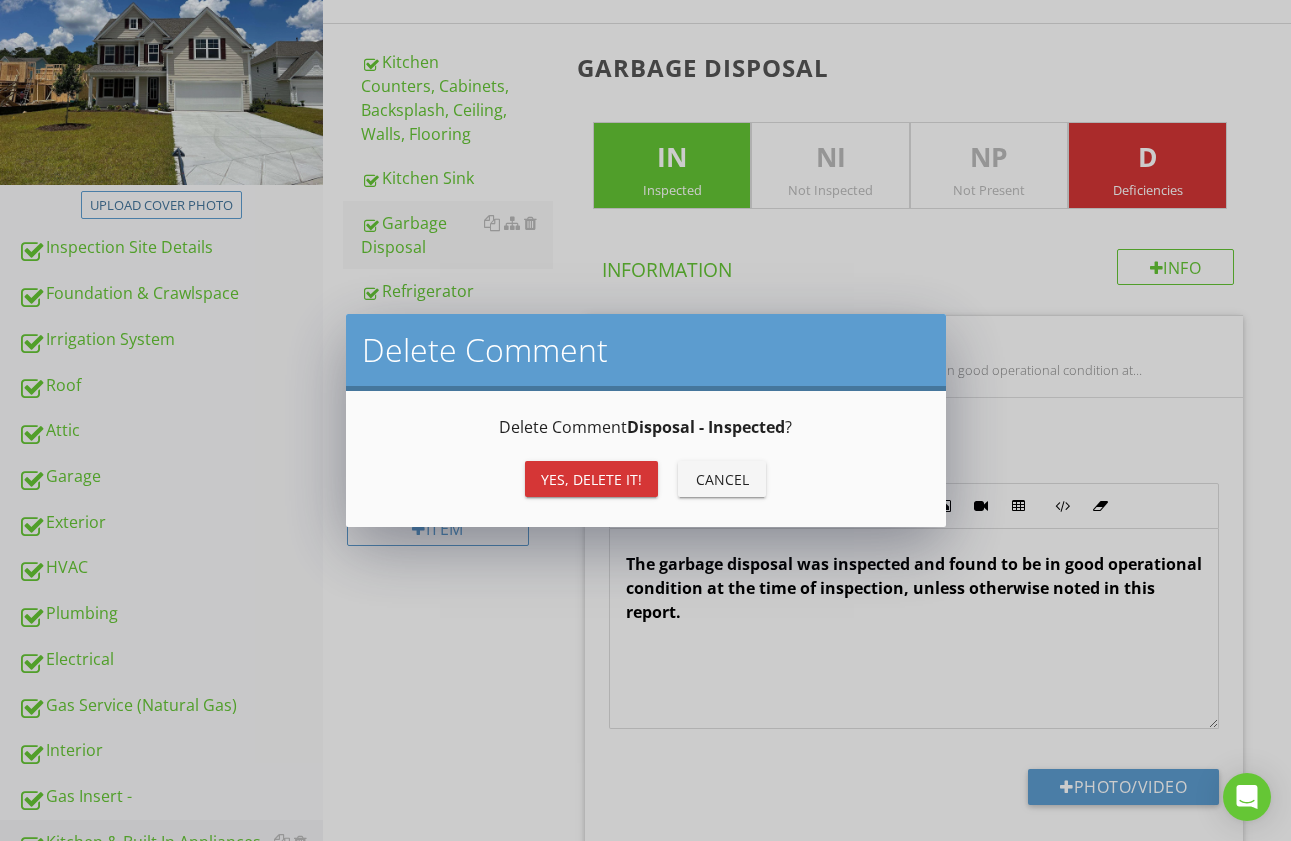 click on "Yes, Delete it!" at bounding box center (591, 479) 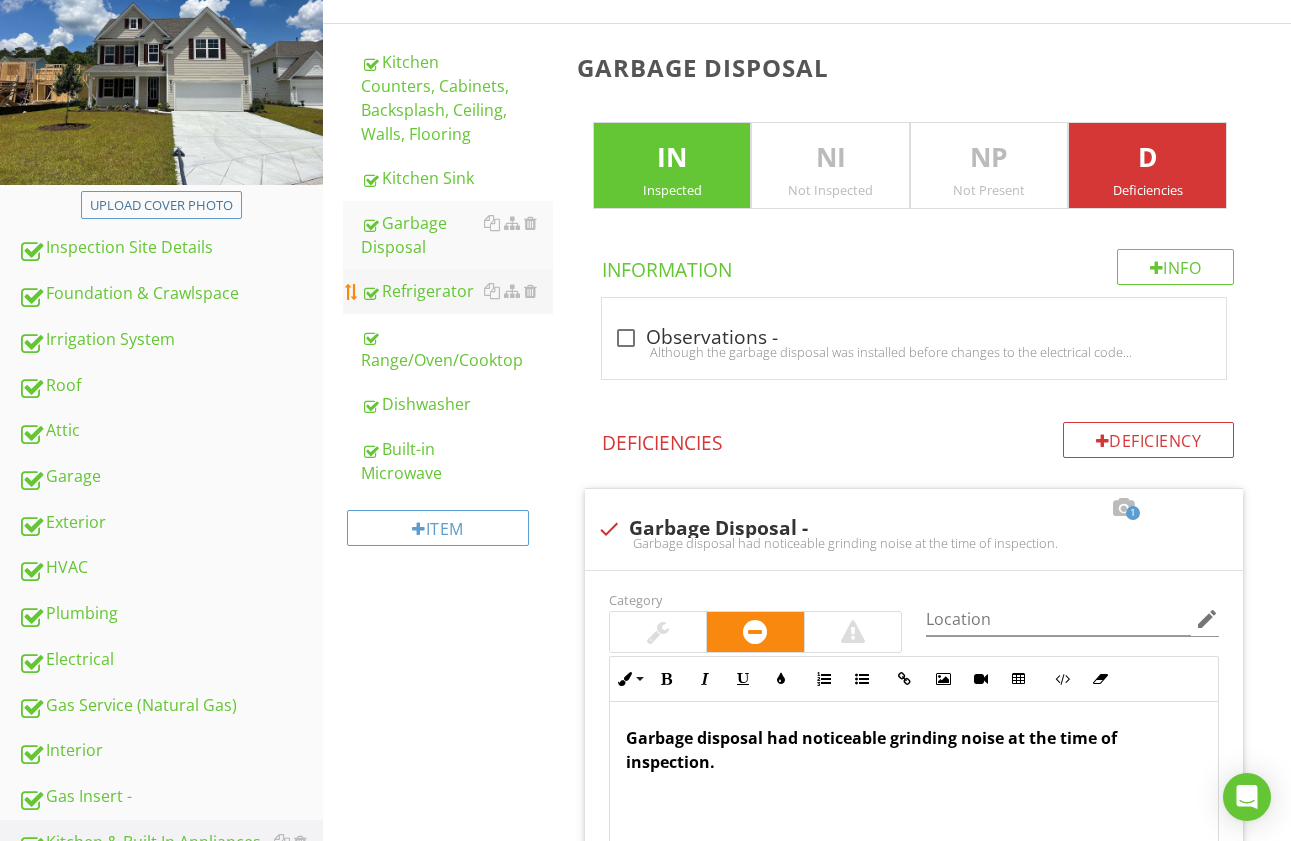 click on "Refrigerator" at bounding box center (457, 291) 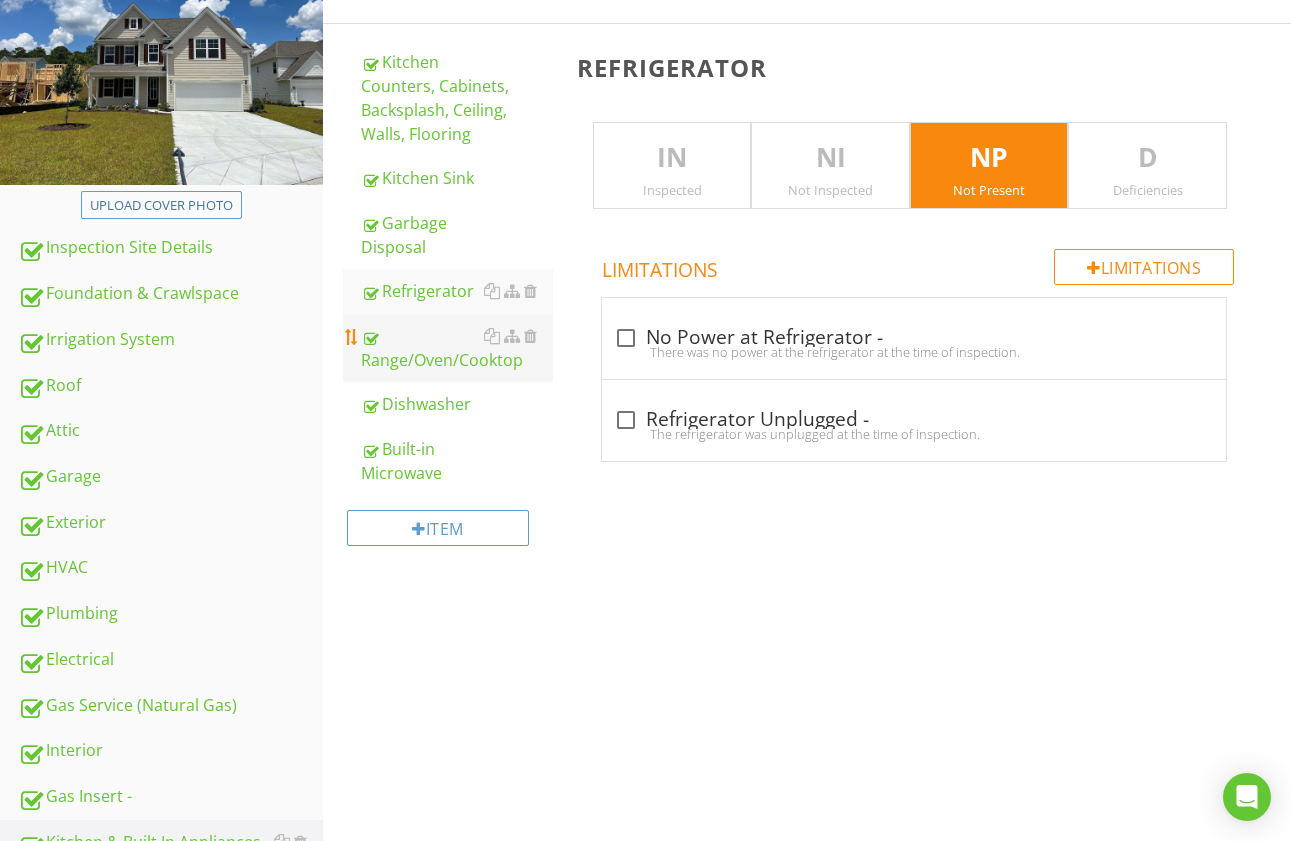 click on "Range/Oven/Cooktop" at bounding box center [457, 348] 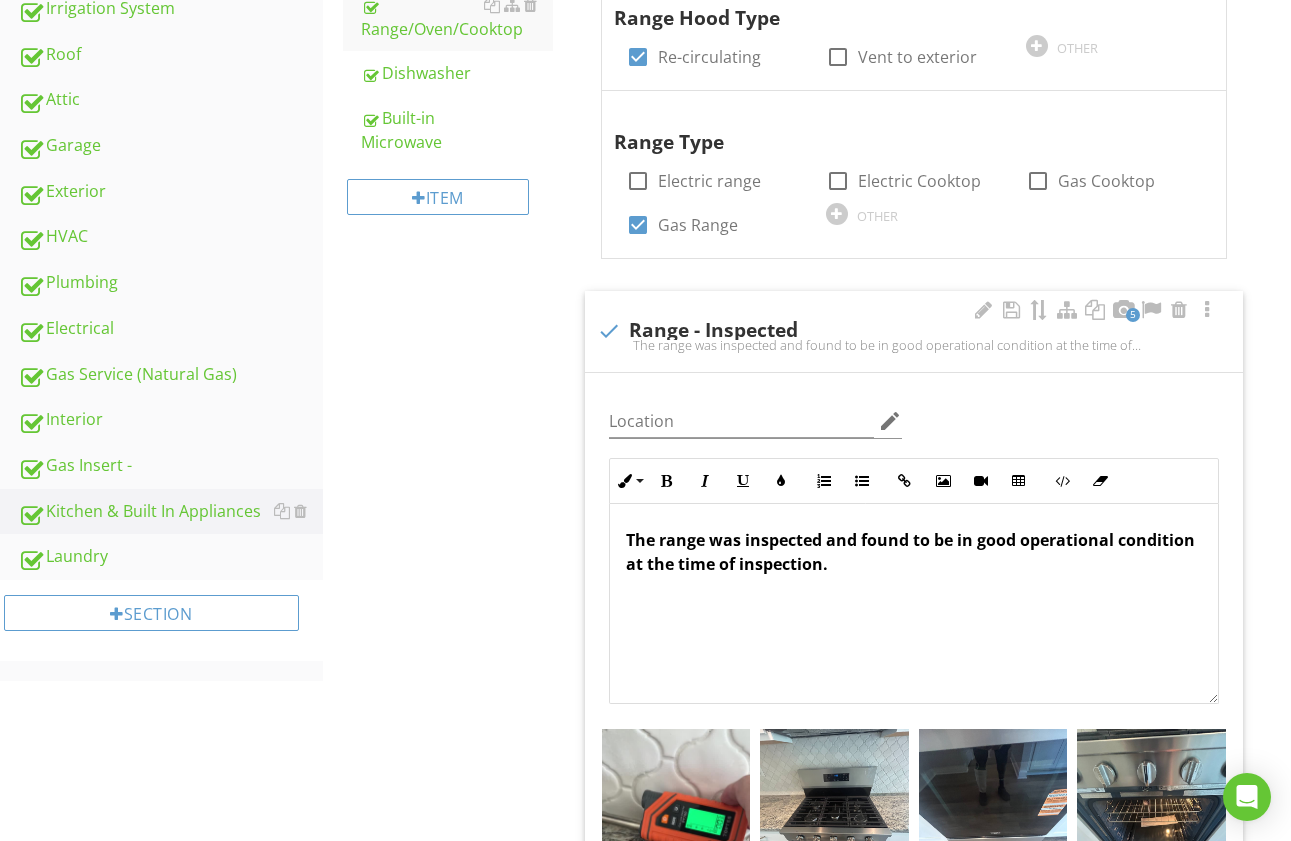 scroll, scrollTop: 606, scrollLeft: 0, axis: vertical 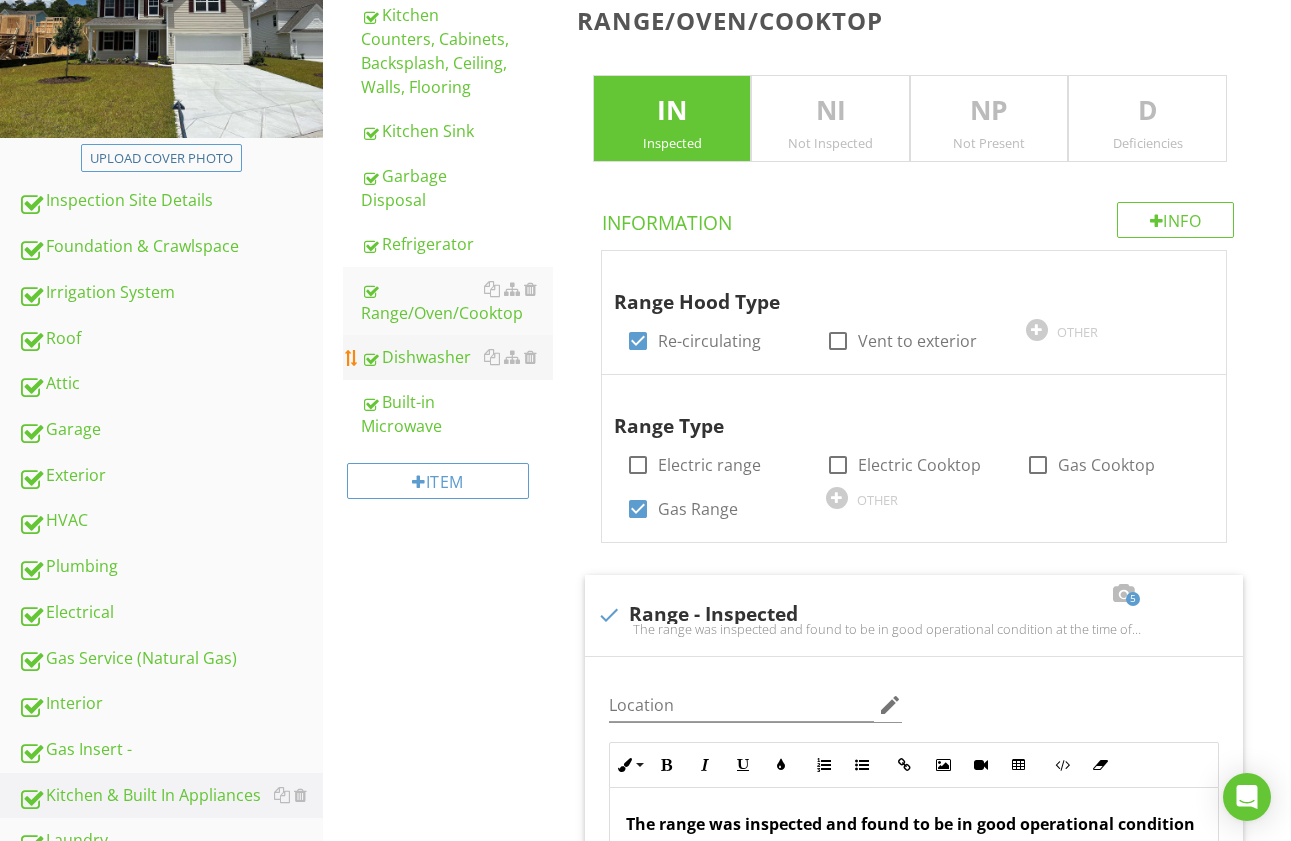 click on "Dishwasher" at bounding box center [457, 357] 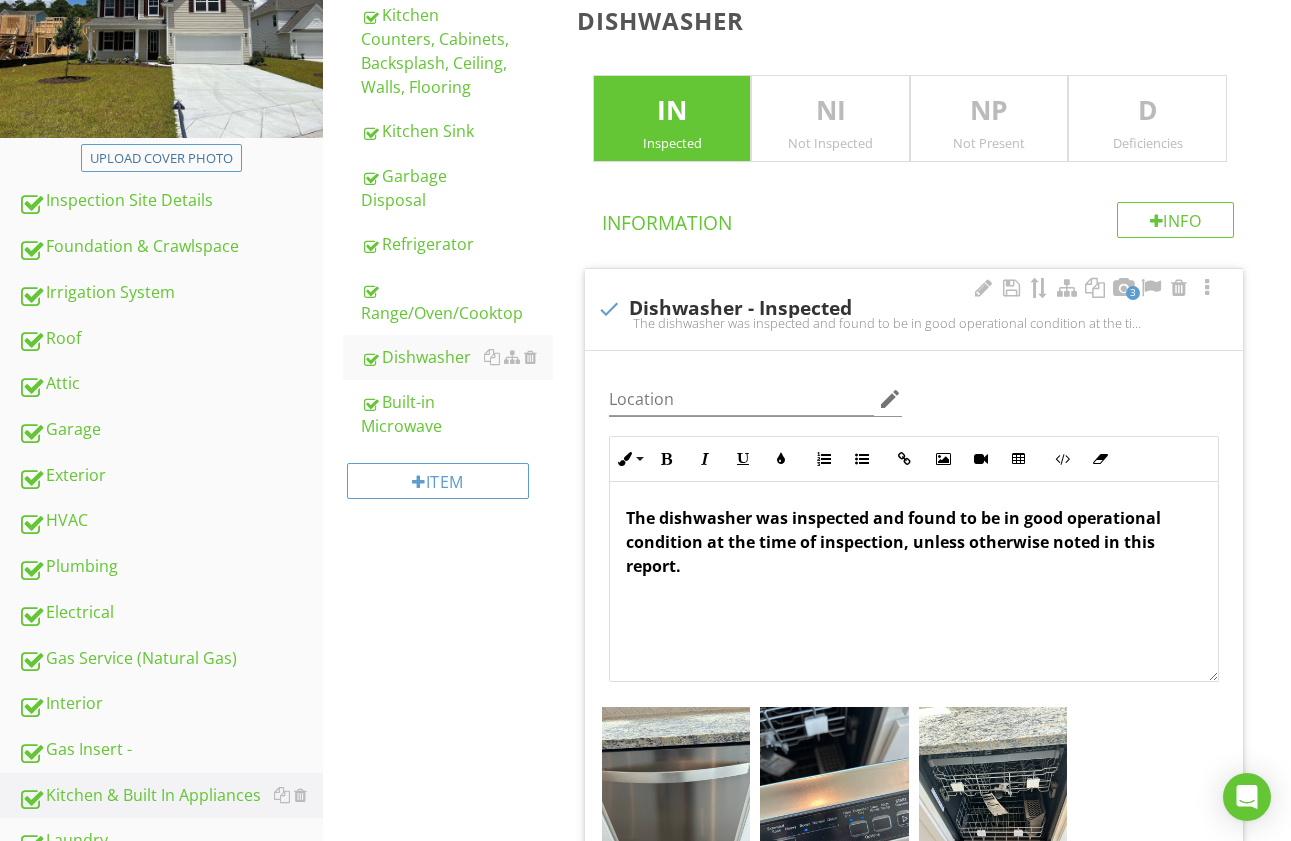 scroll, scrollTop: 1, scrollLeft: 0, axis: vertical 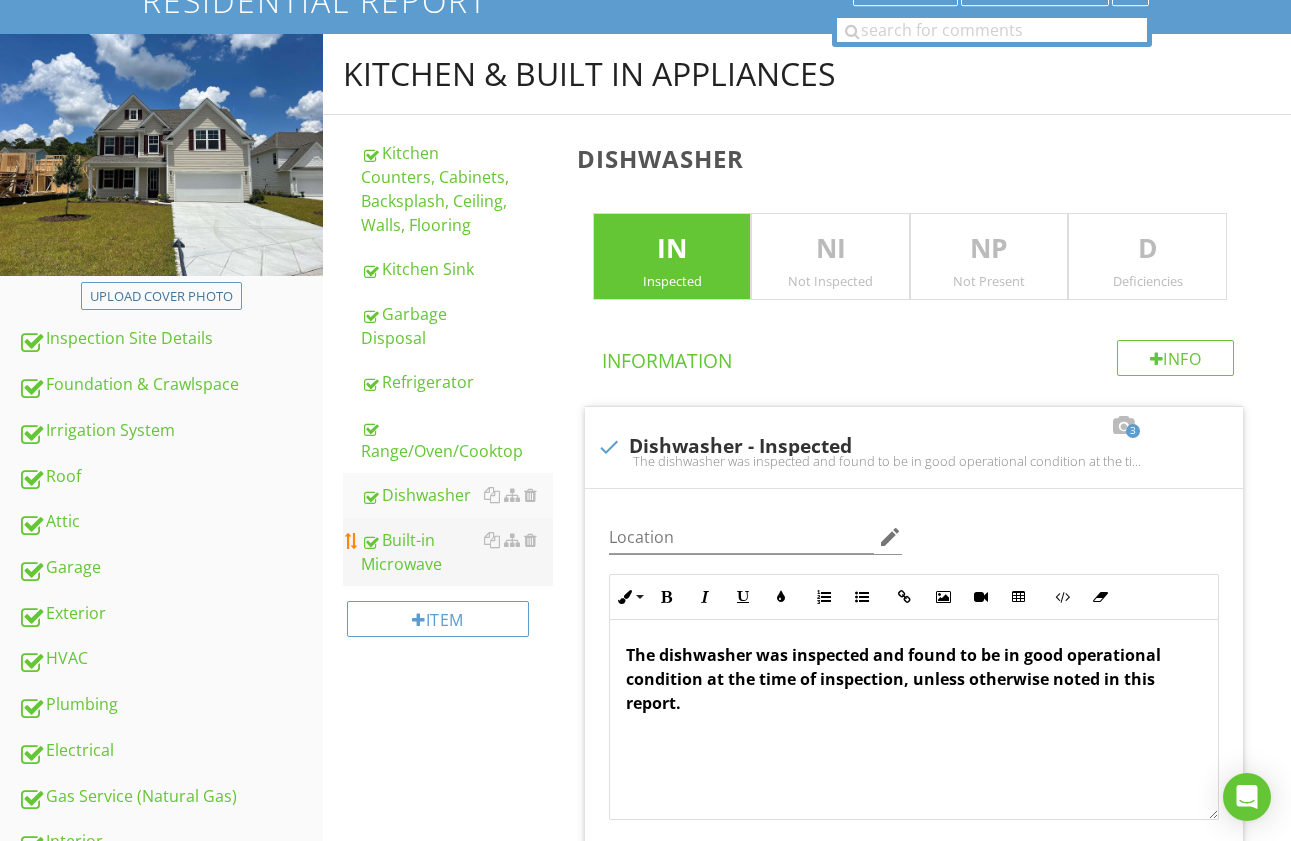 click on "Built-in Microwave" at bounding box center (457, 552) 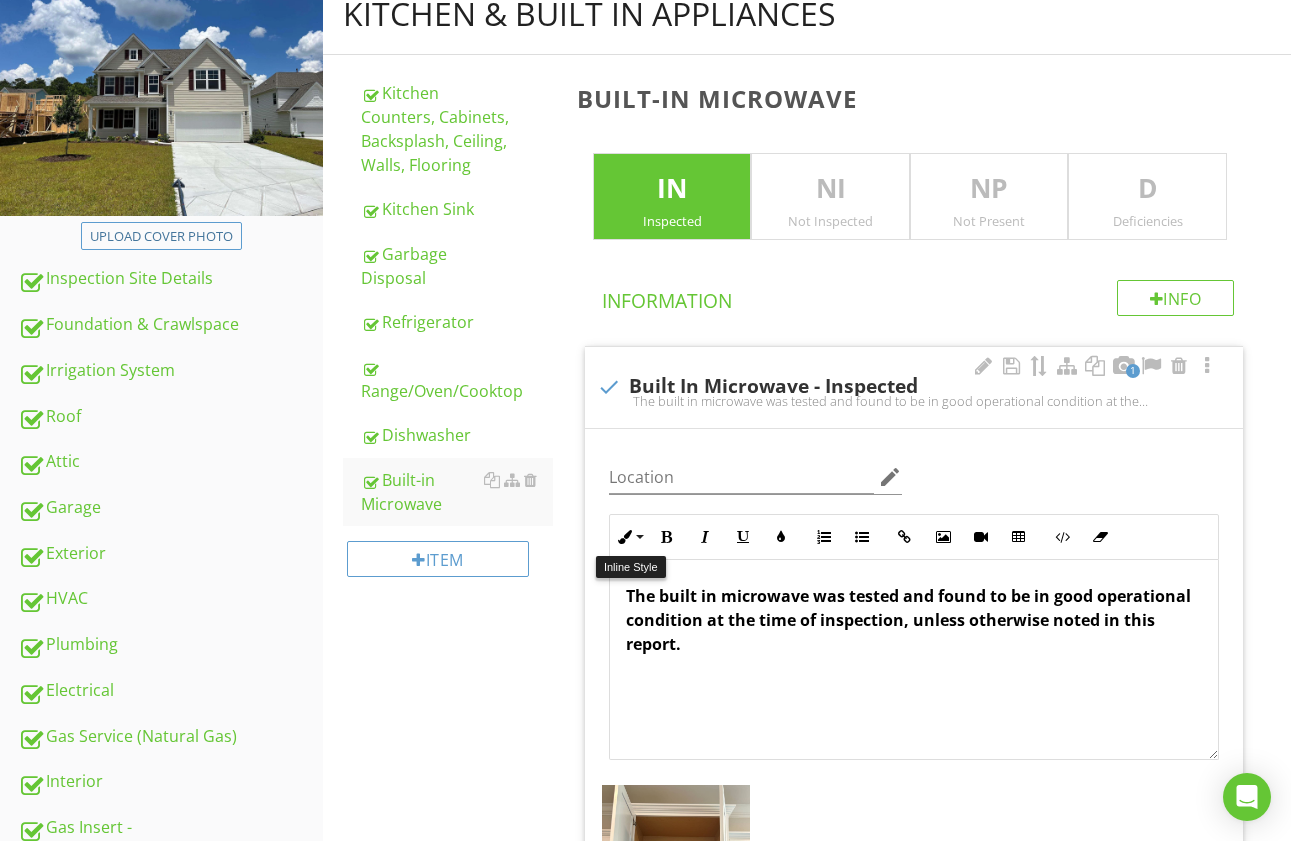 scroll, scrollTop: 247, scrollLeft: 0, axis: vertical 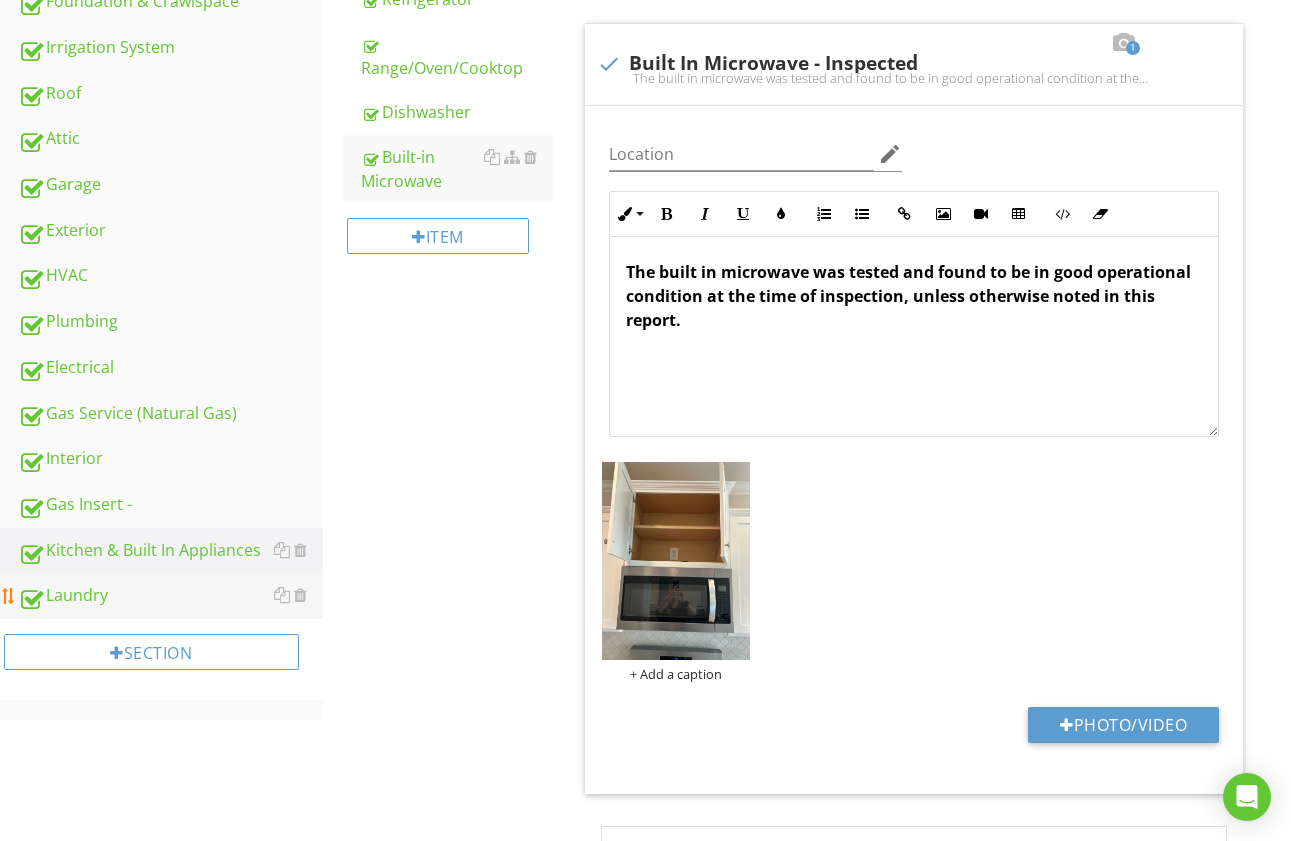 click on "Laundry" at bounding box center (170, 596) 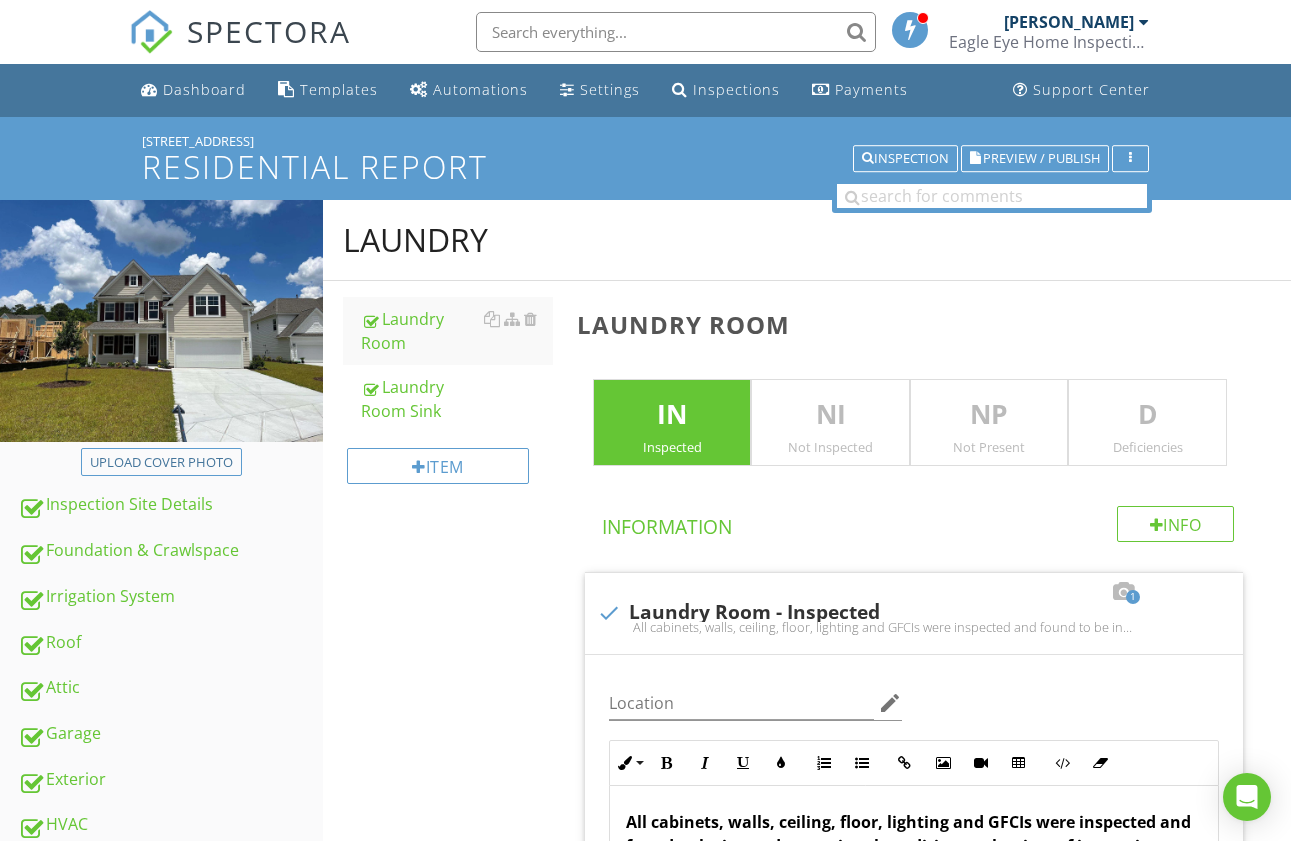 scroll, scrollTop: 0, scrollLeft: 0, axis: both 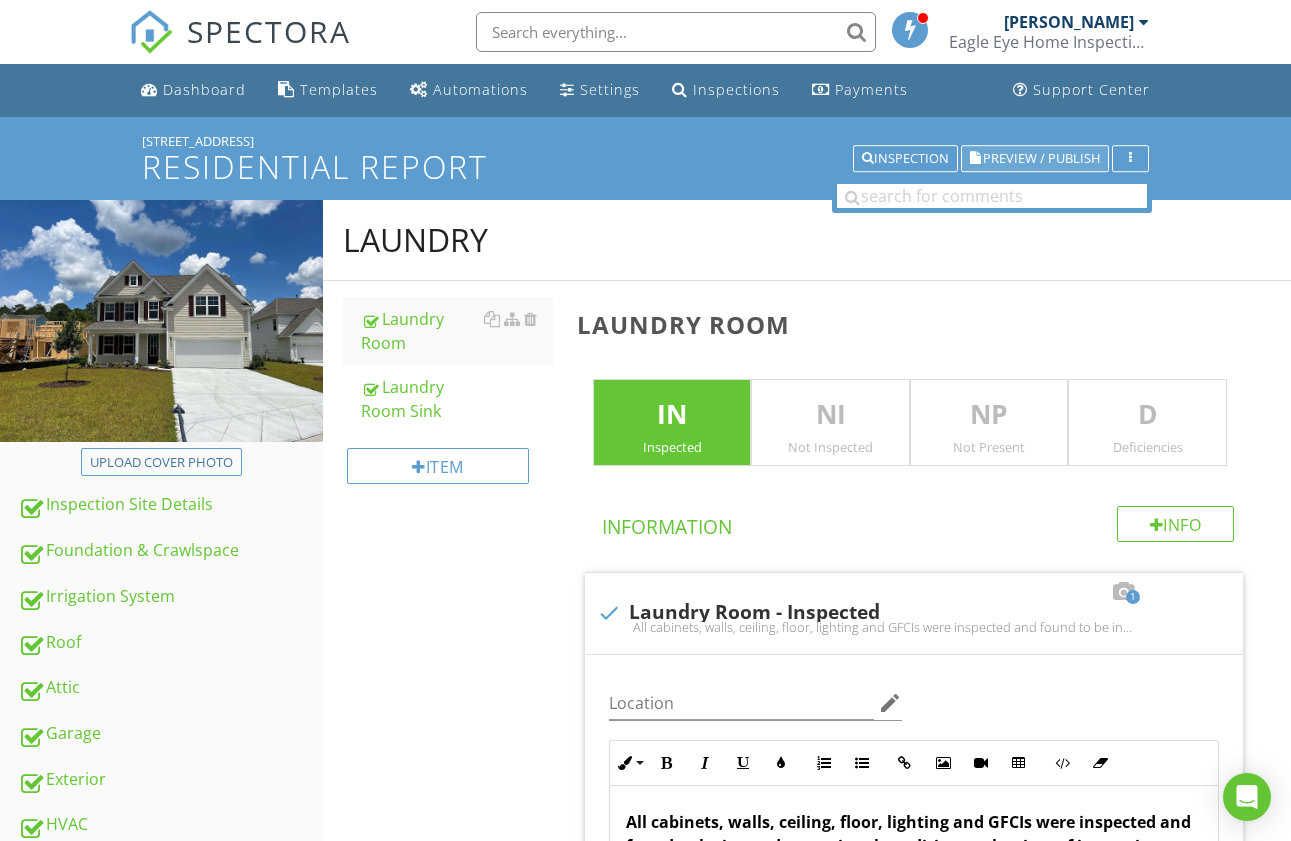 click on "Preview / Publish" at bounding box center (1041, 158) 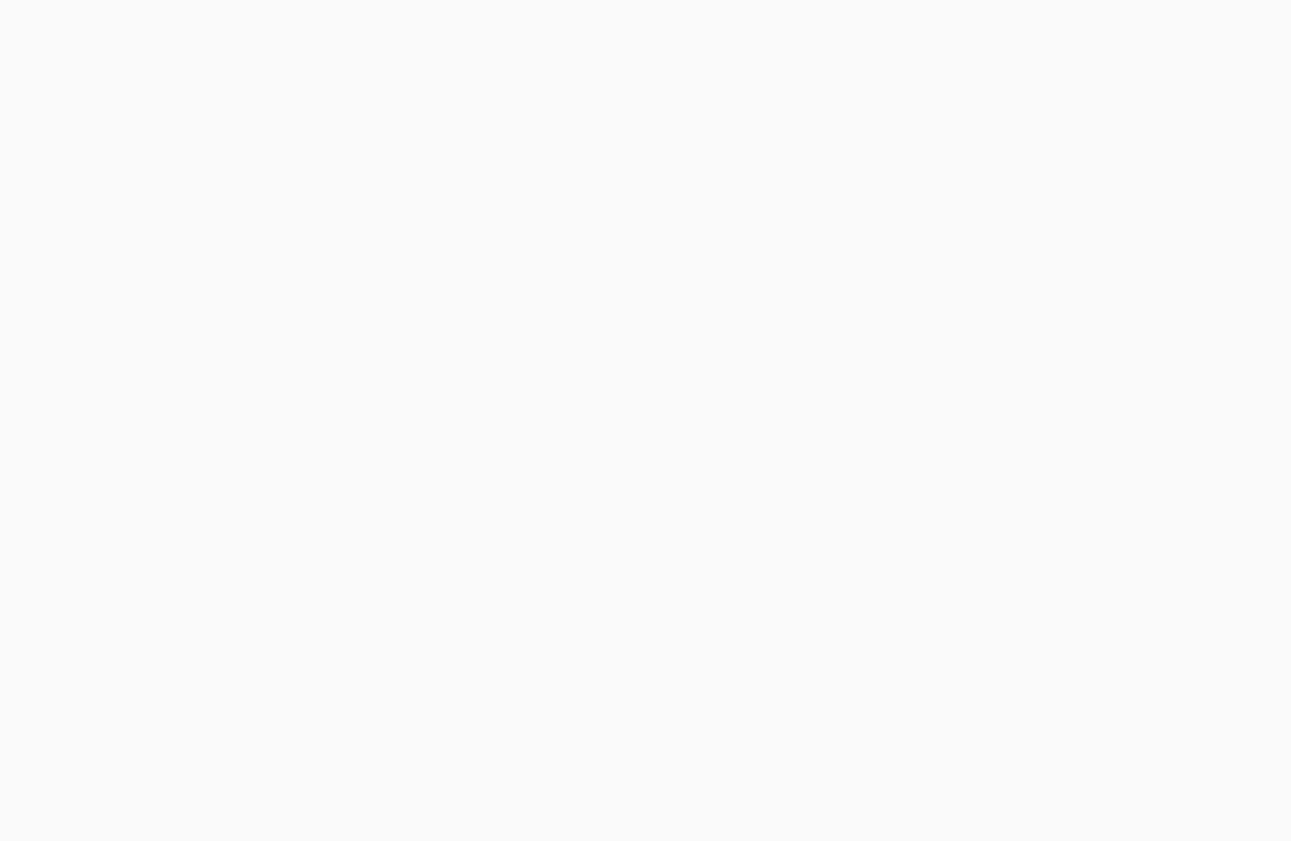 scroll, scrollTop: 0, scrollLeft: 0, axis: both 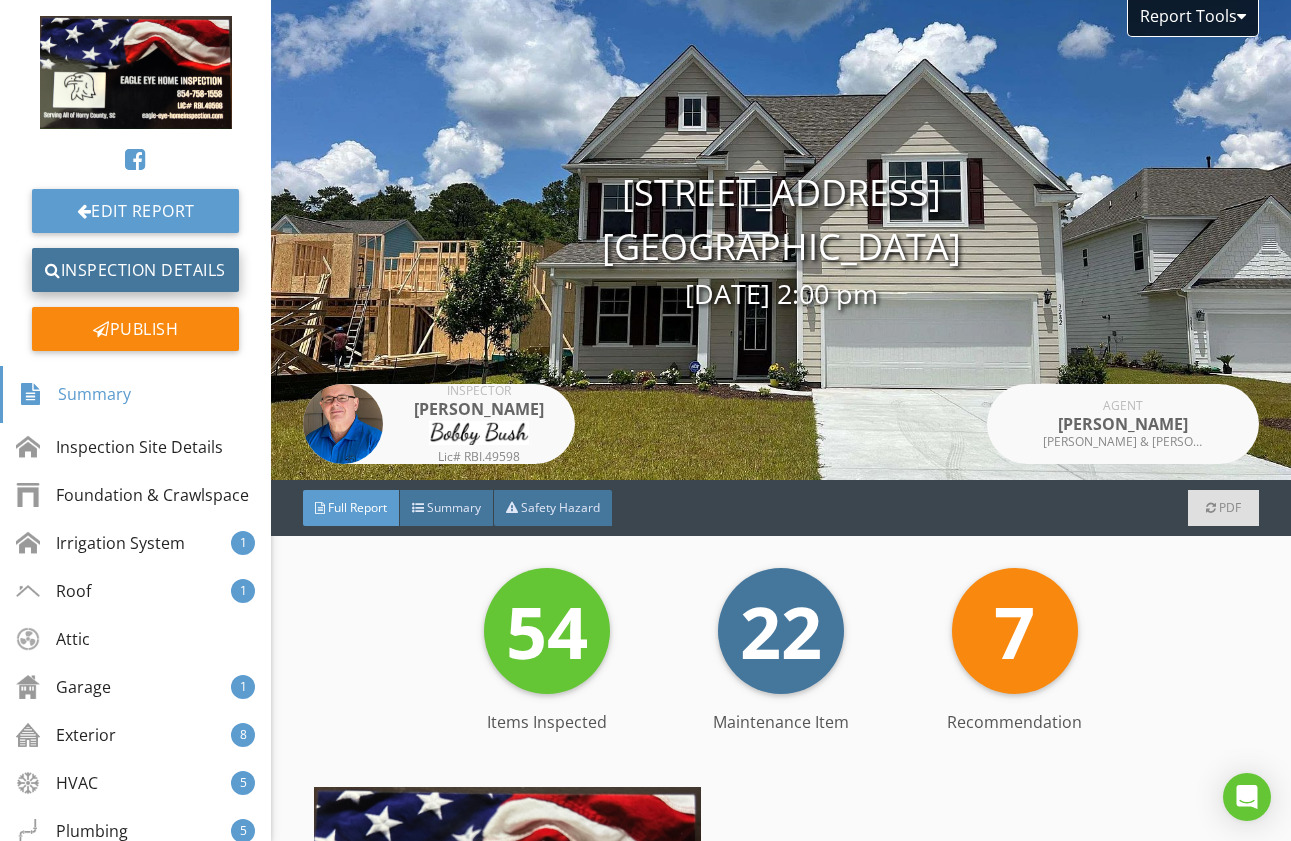 click on "Inspection Details" at bounding box center (135, 270) 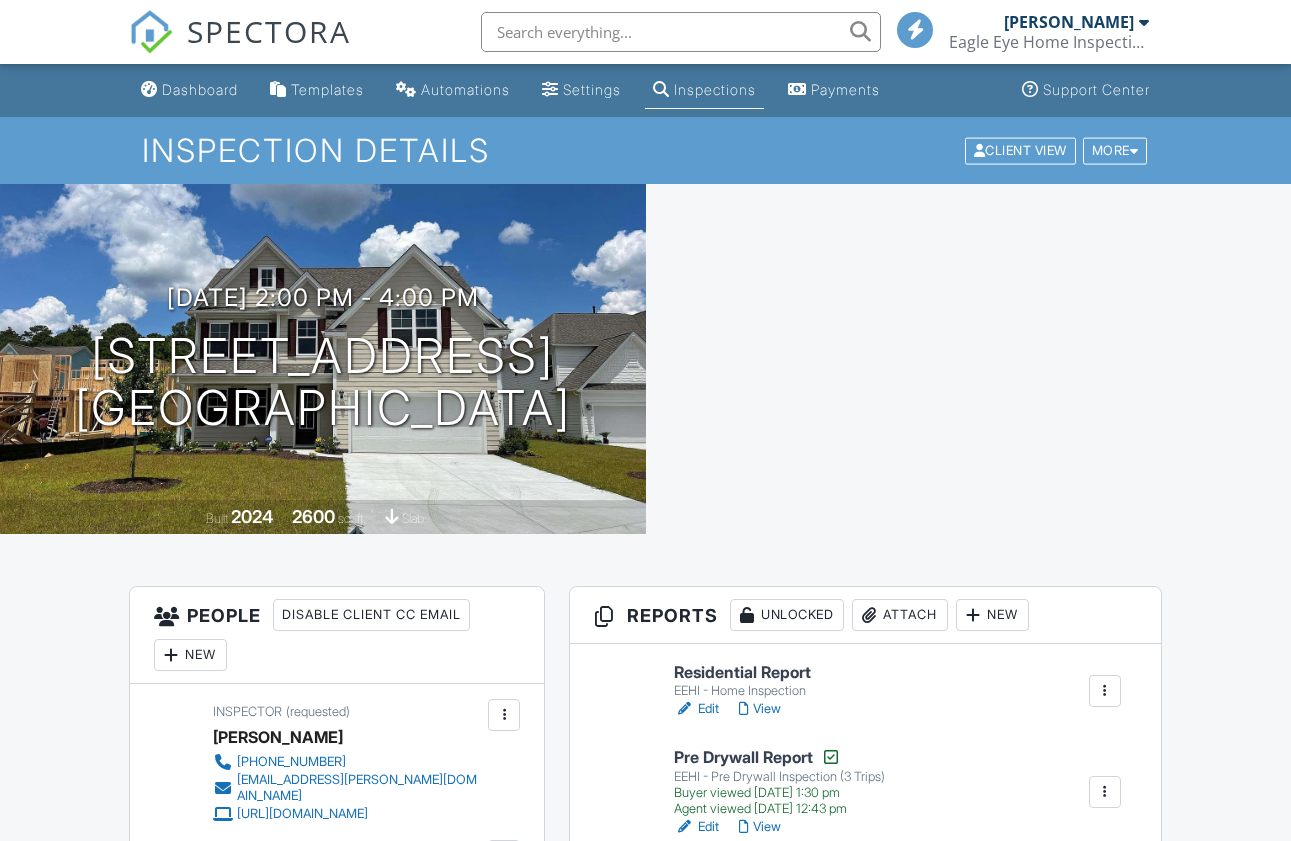 scroll, scrollTop: 0, scrollLeft: 0, axis: both 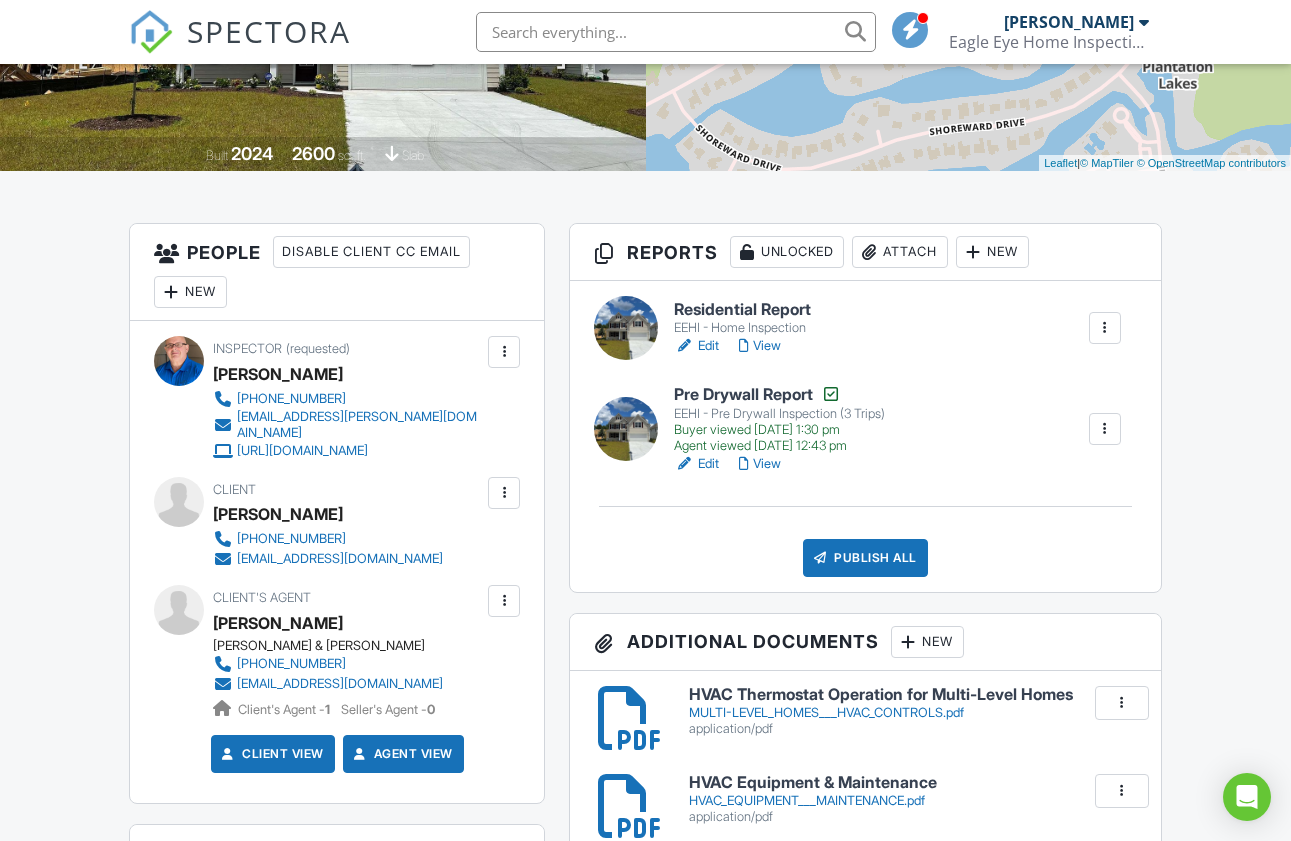 click at bounding box center (504, 493) 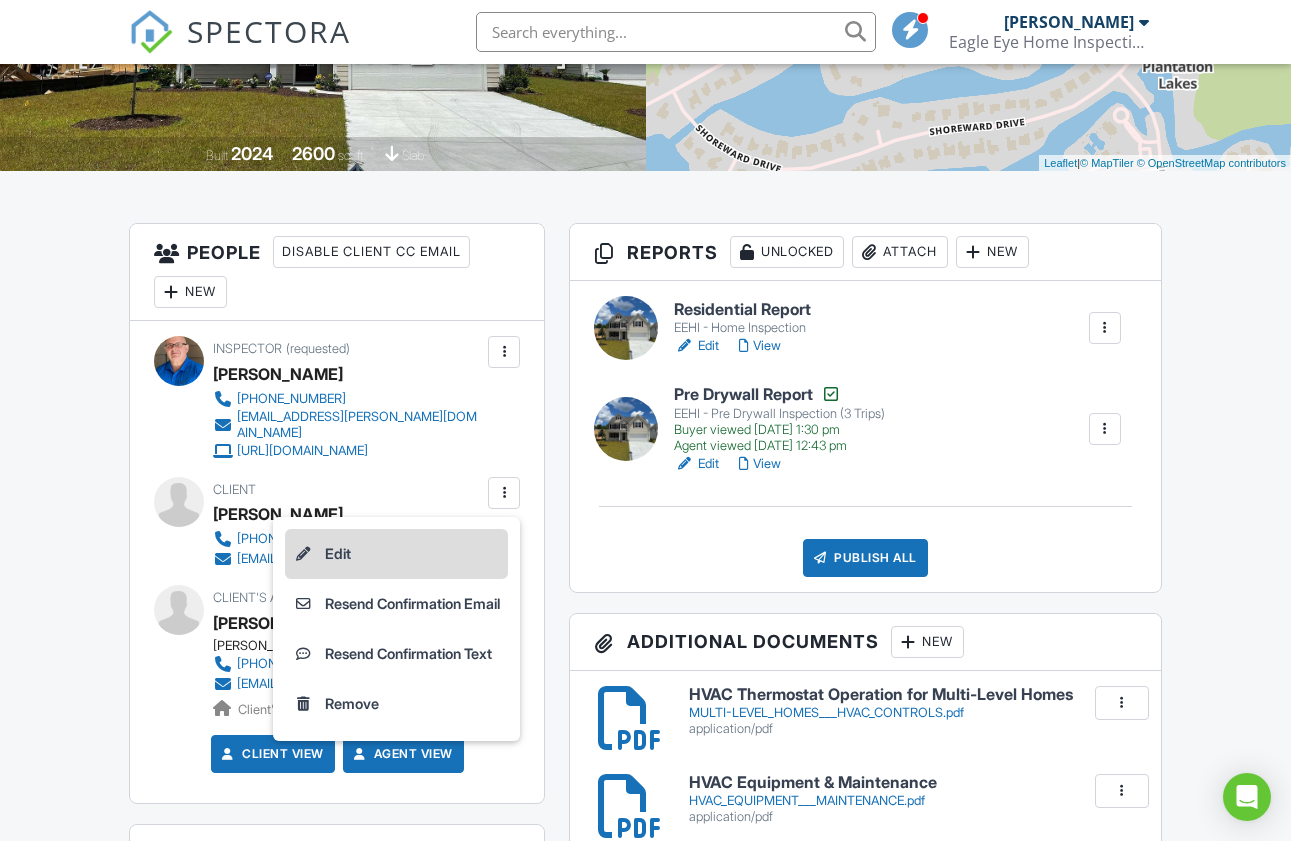 click on "Edit" at bounding box center (396, 554) 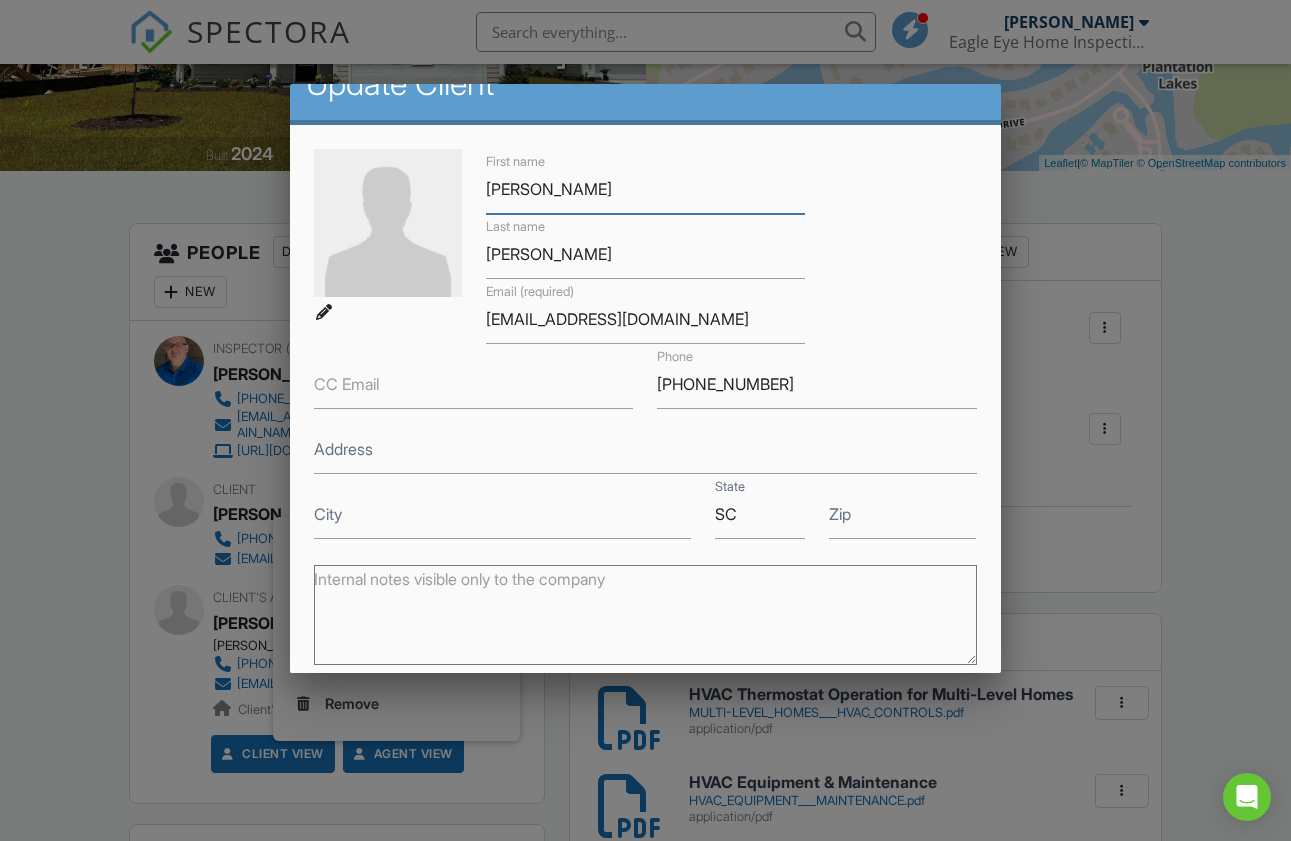 scroll, scrollTop: 35, scrollLeft: 0, axis: vertical 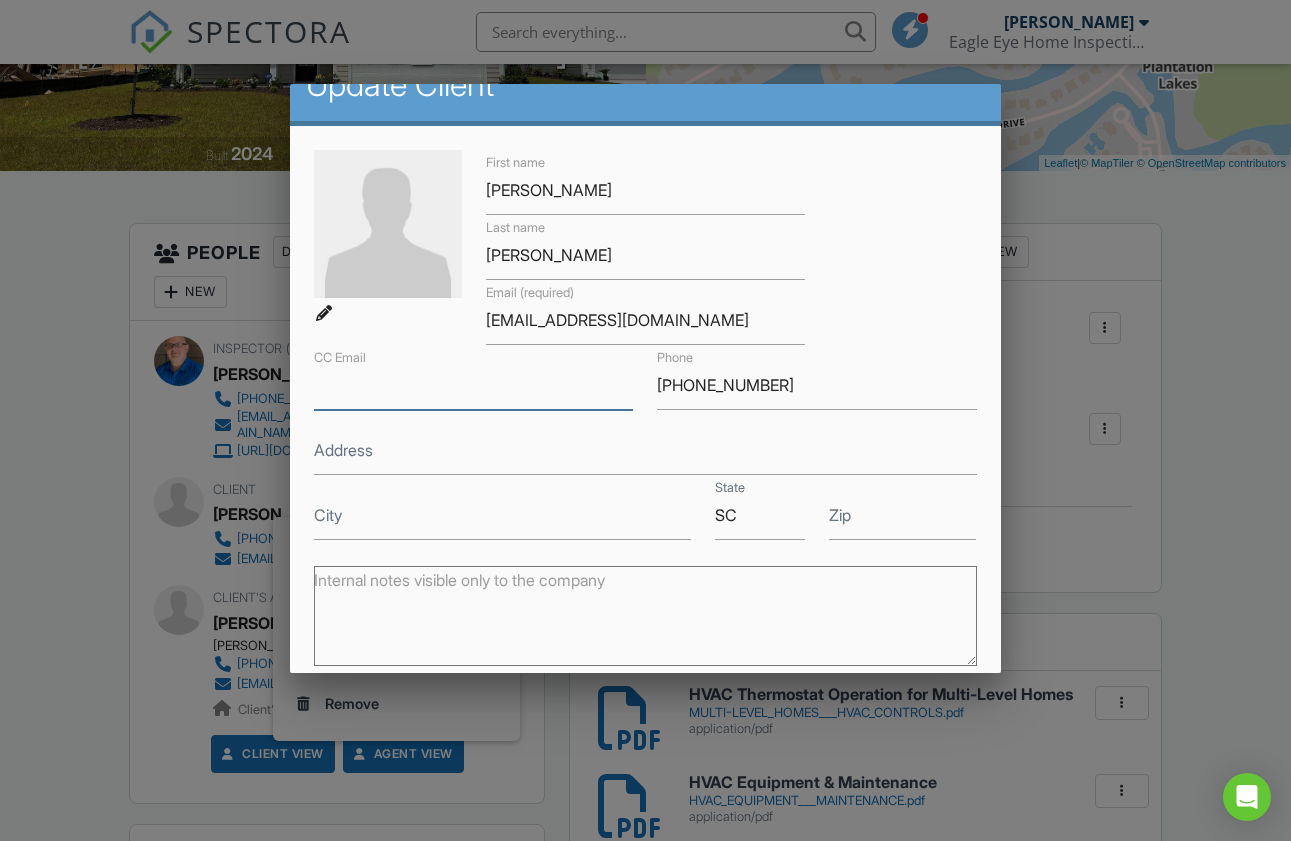 click on "CC Email" at bounding box center (473, 385) 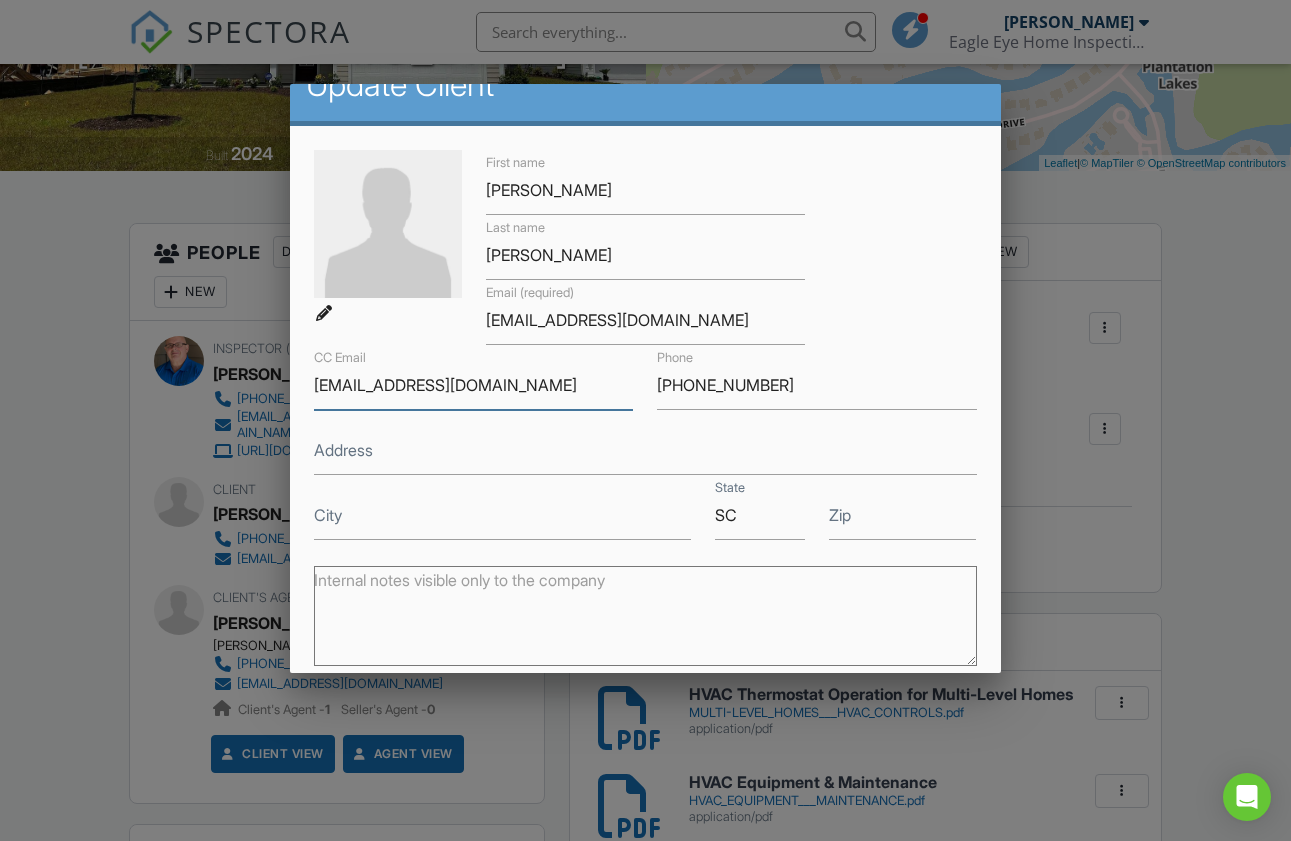 scroll, scrollTop: 261, scrollLeft: 0, axis: vertical 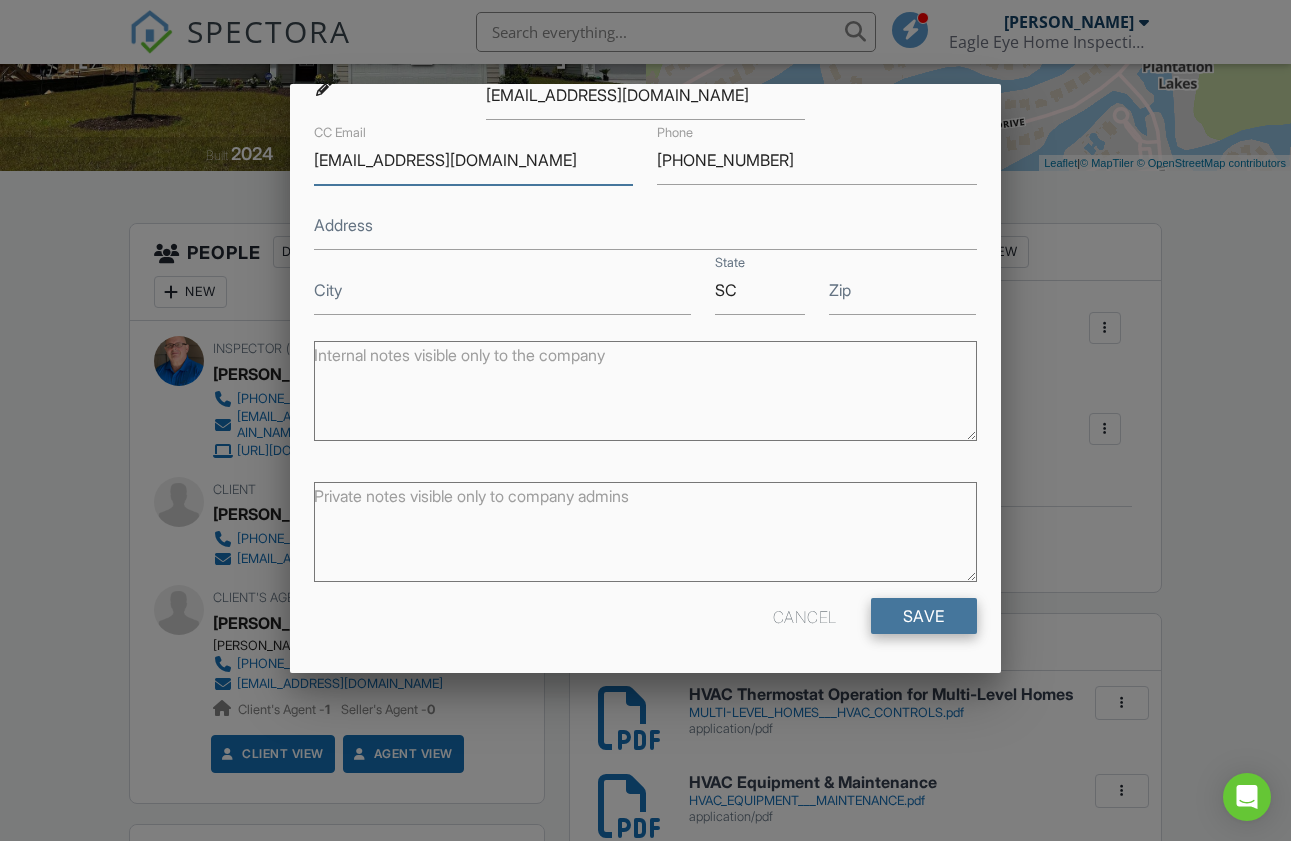 type on "Cjraubertas@dhorton.com" 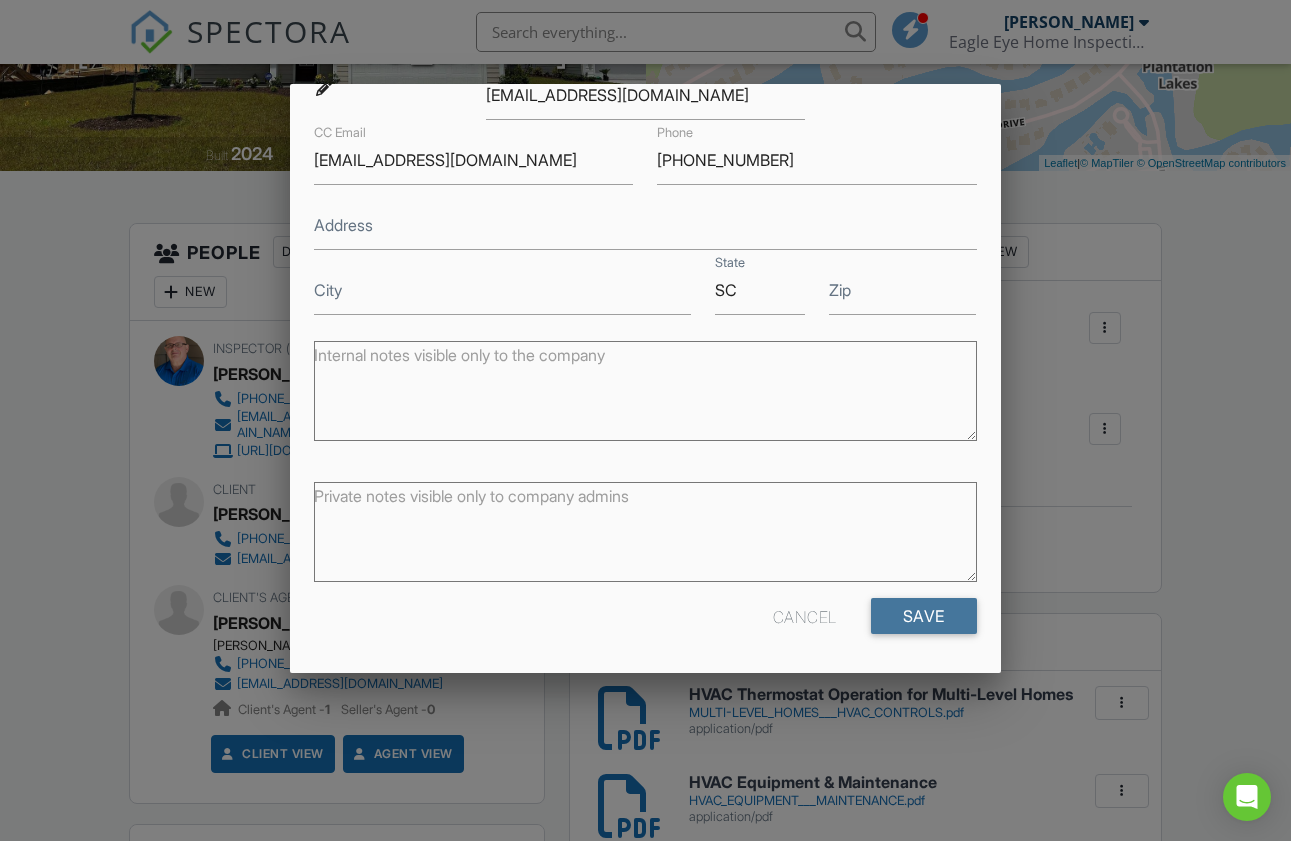click on "Save" at bounding box center (924, 616) 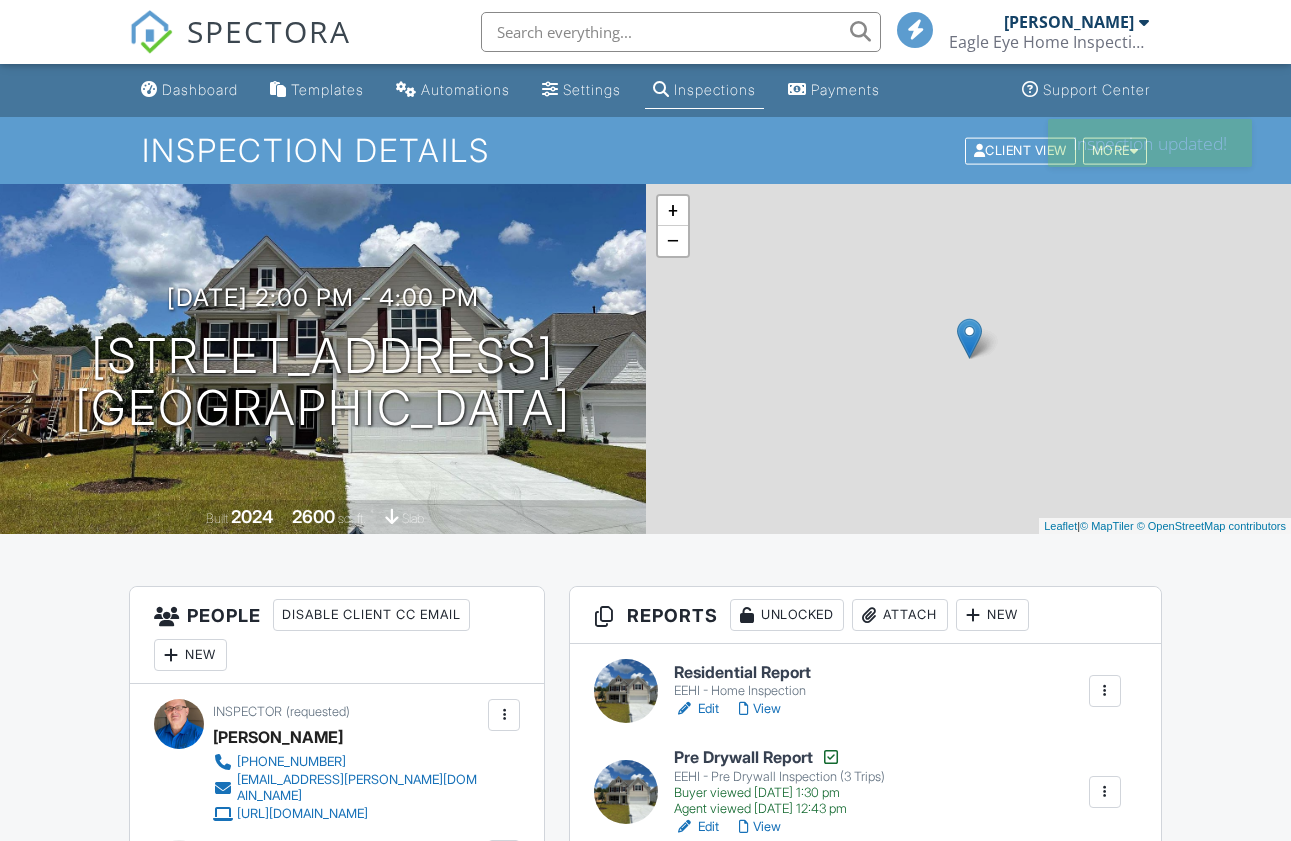 scroll, scrollTop: 0, scrollLeft: 0, axis: both 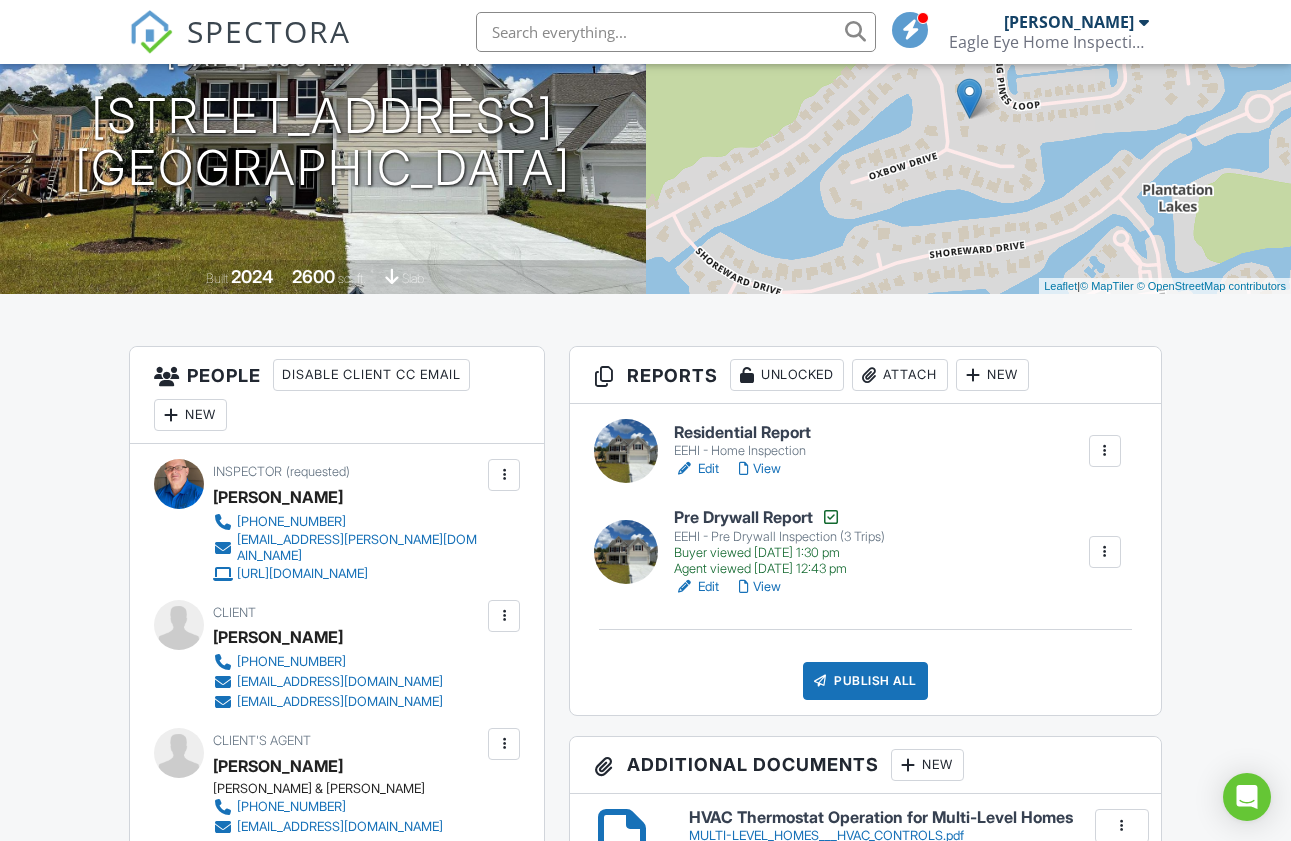 click on "Edit" at bounding box center [696, 469] 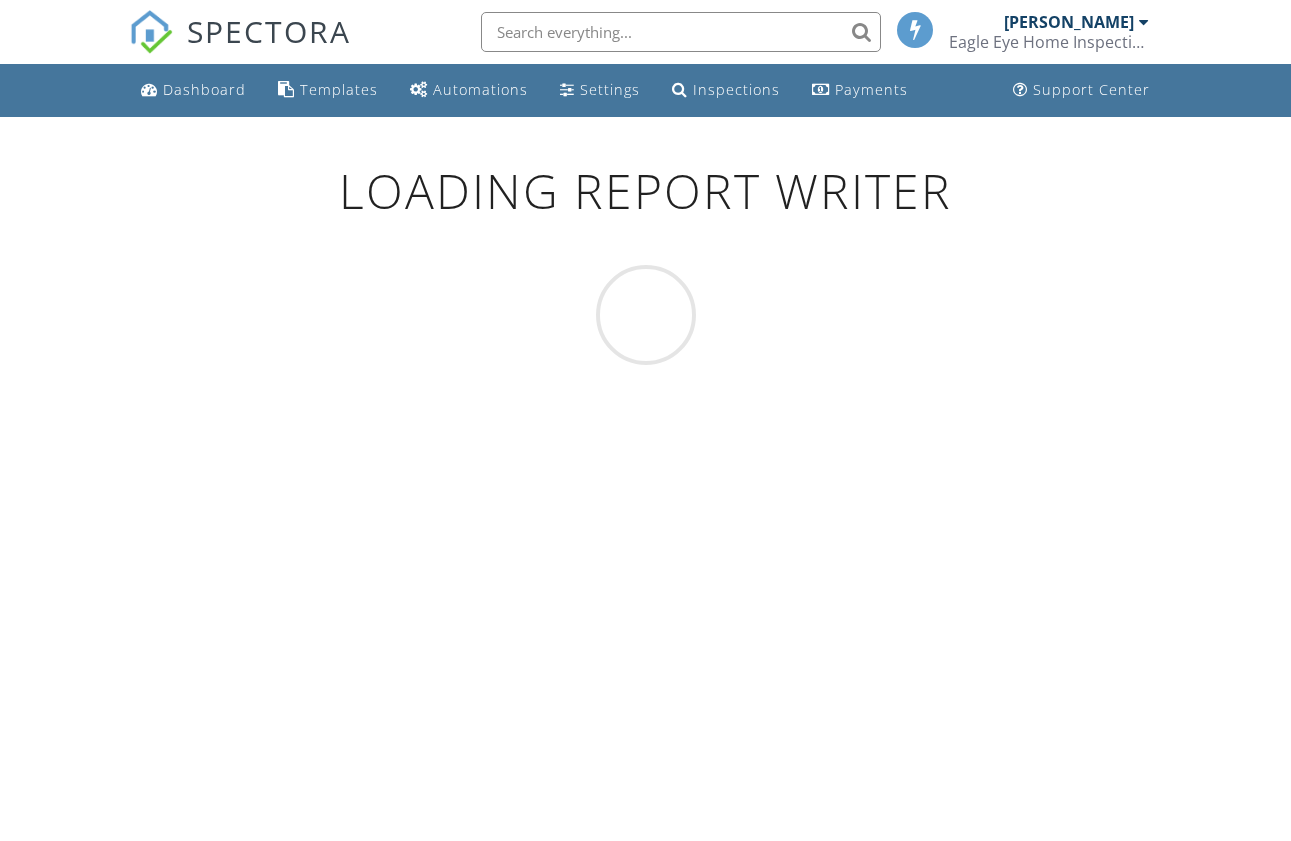 scroll, scrollTop: 0, scrollLeft: 0, axis: both 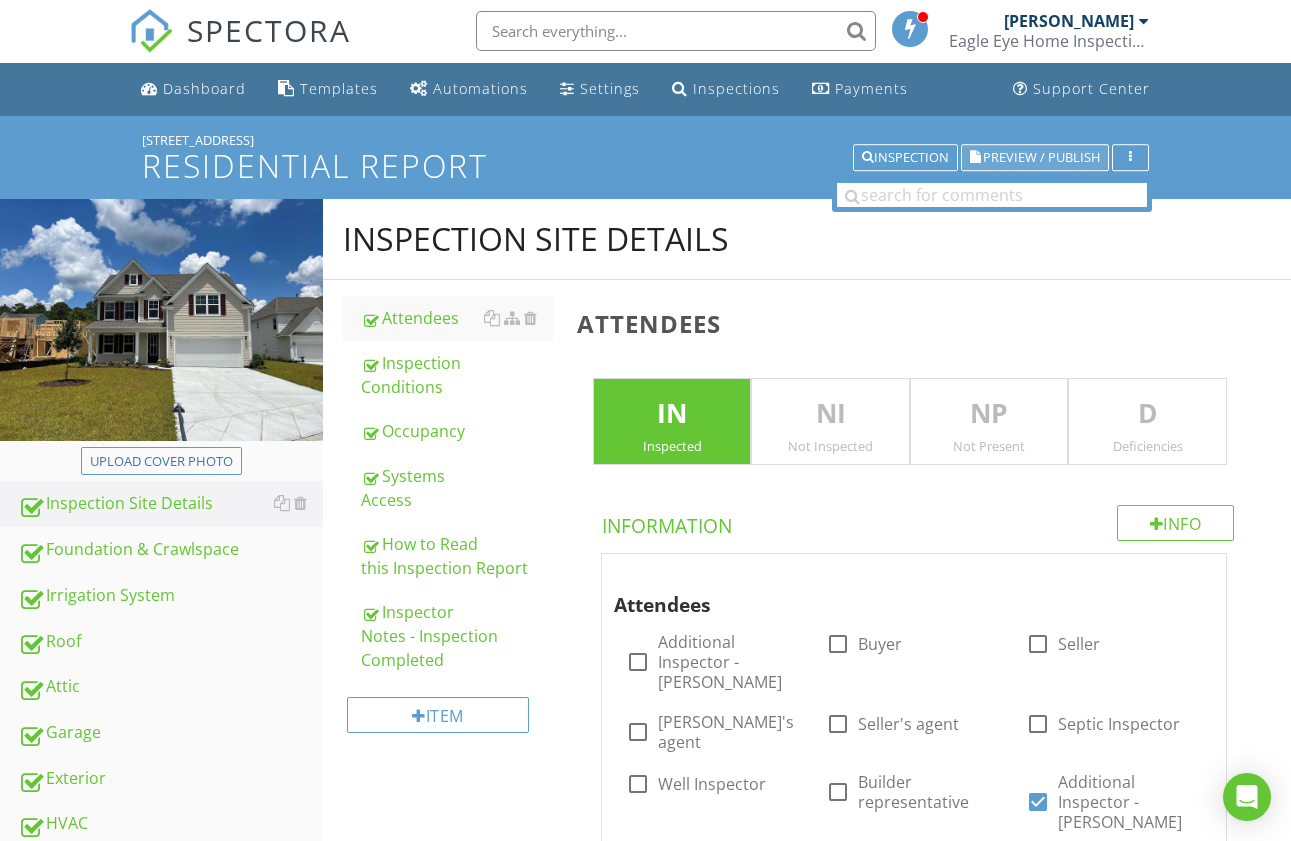 click on "Preview / Publish" at bounding box center (1041, 157) 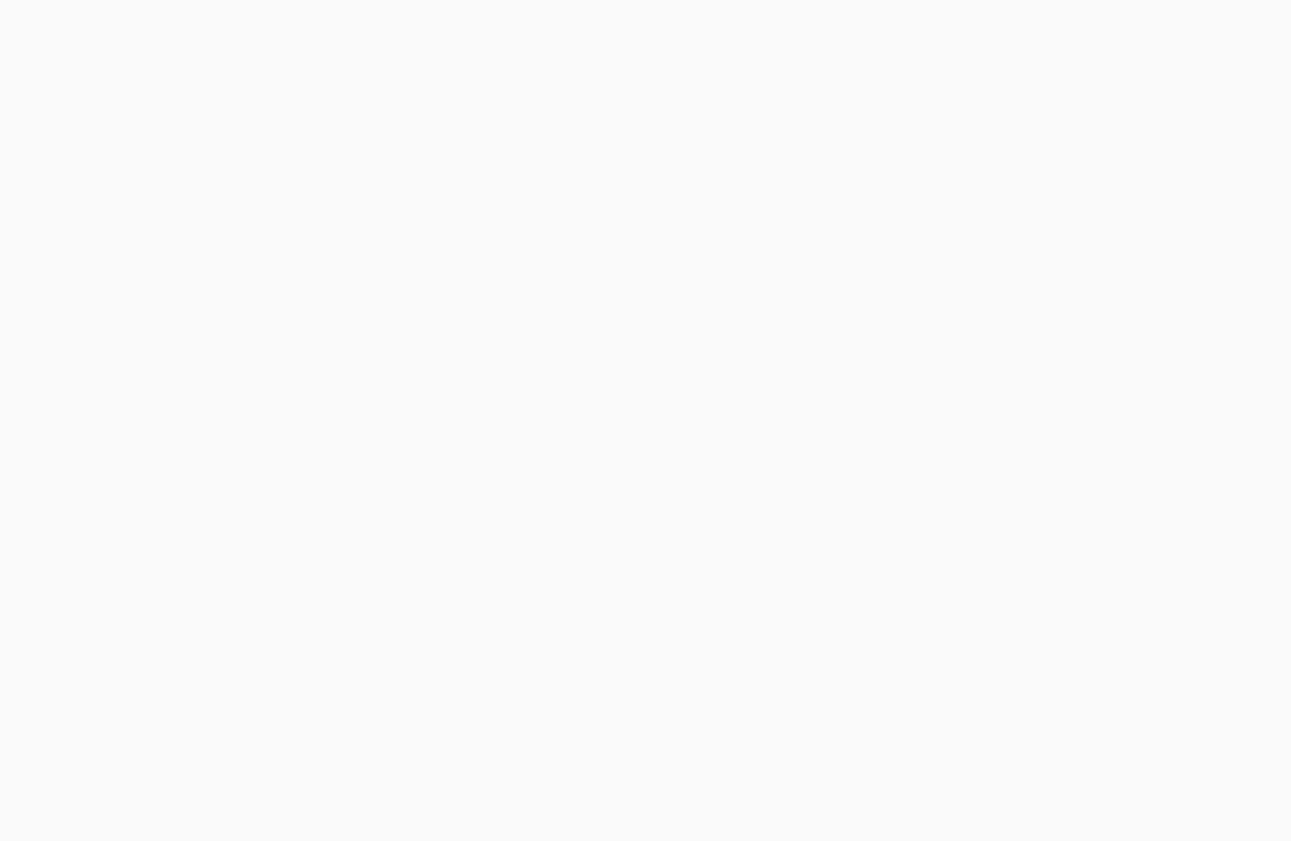 scroll, scrollTop: 0, scrollLeft: 0, axis: both 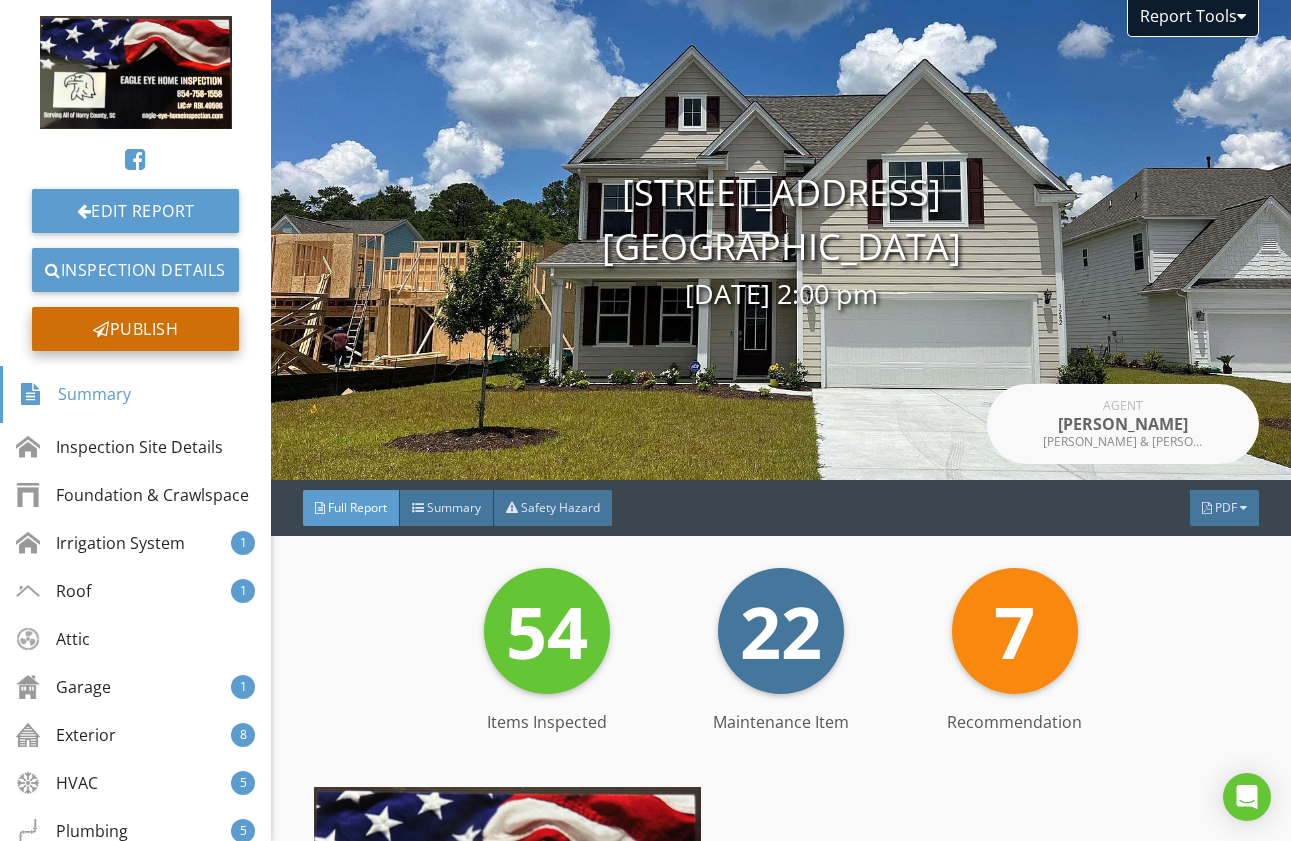 click on "Publish" at bounding box center [135, 329] 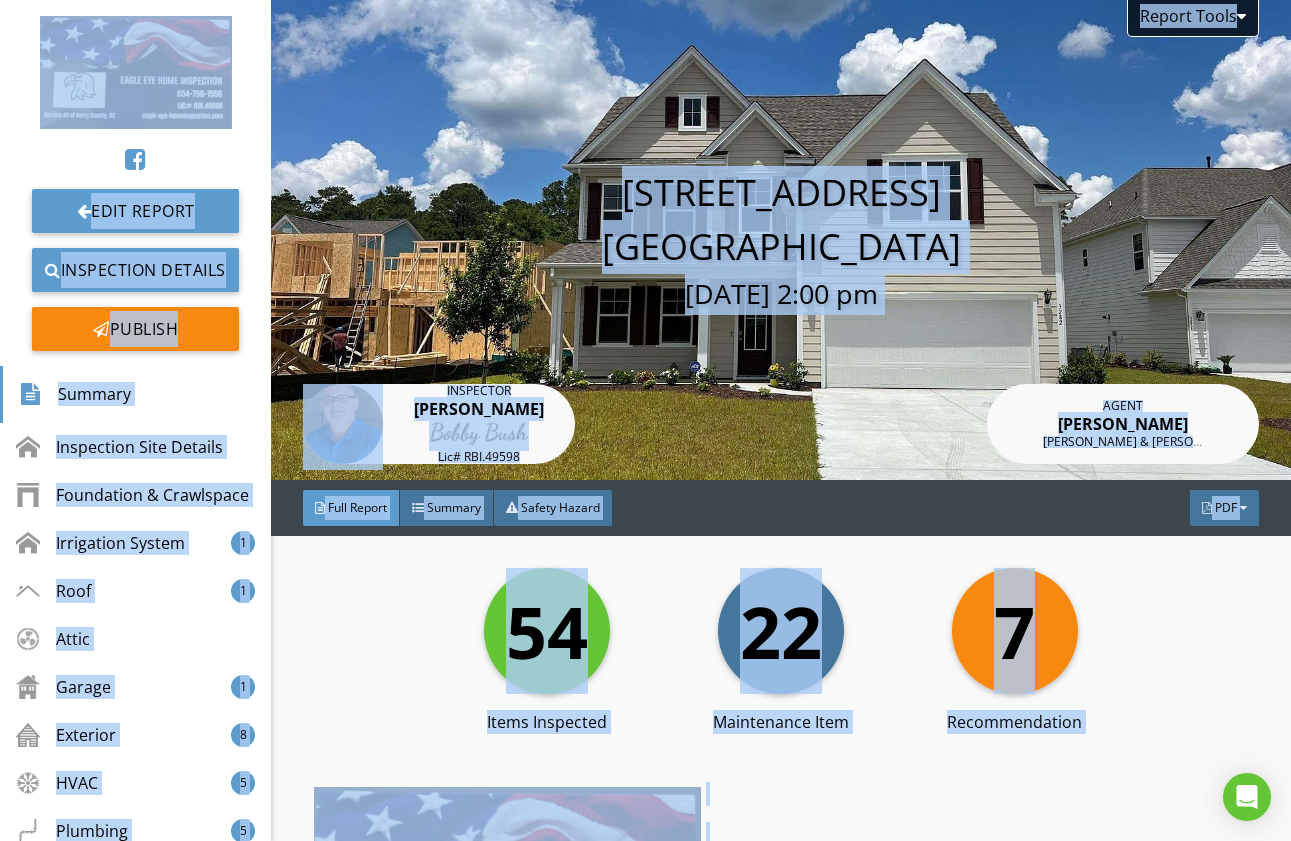 drag, startPoint x: 145, startPoint y: 334, endPoint x: 366, endPoint y: 614, distance: 356.70856 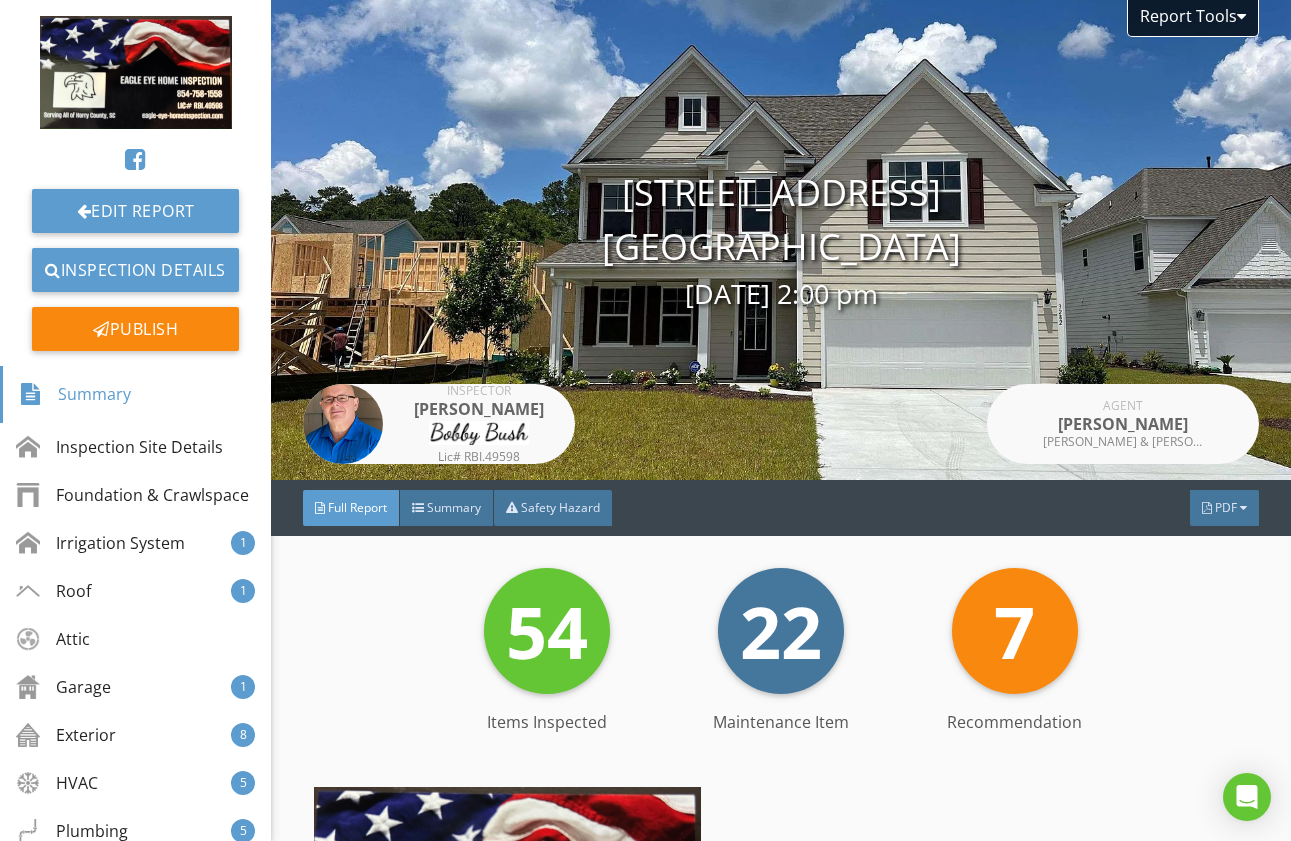 drag, startPoint x: 366, startPoint y: 614, endPoint x: 361, endPoint y: 584, distance: 30.413813 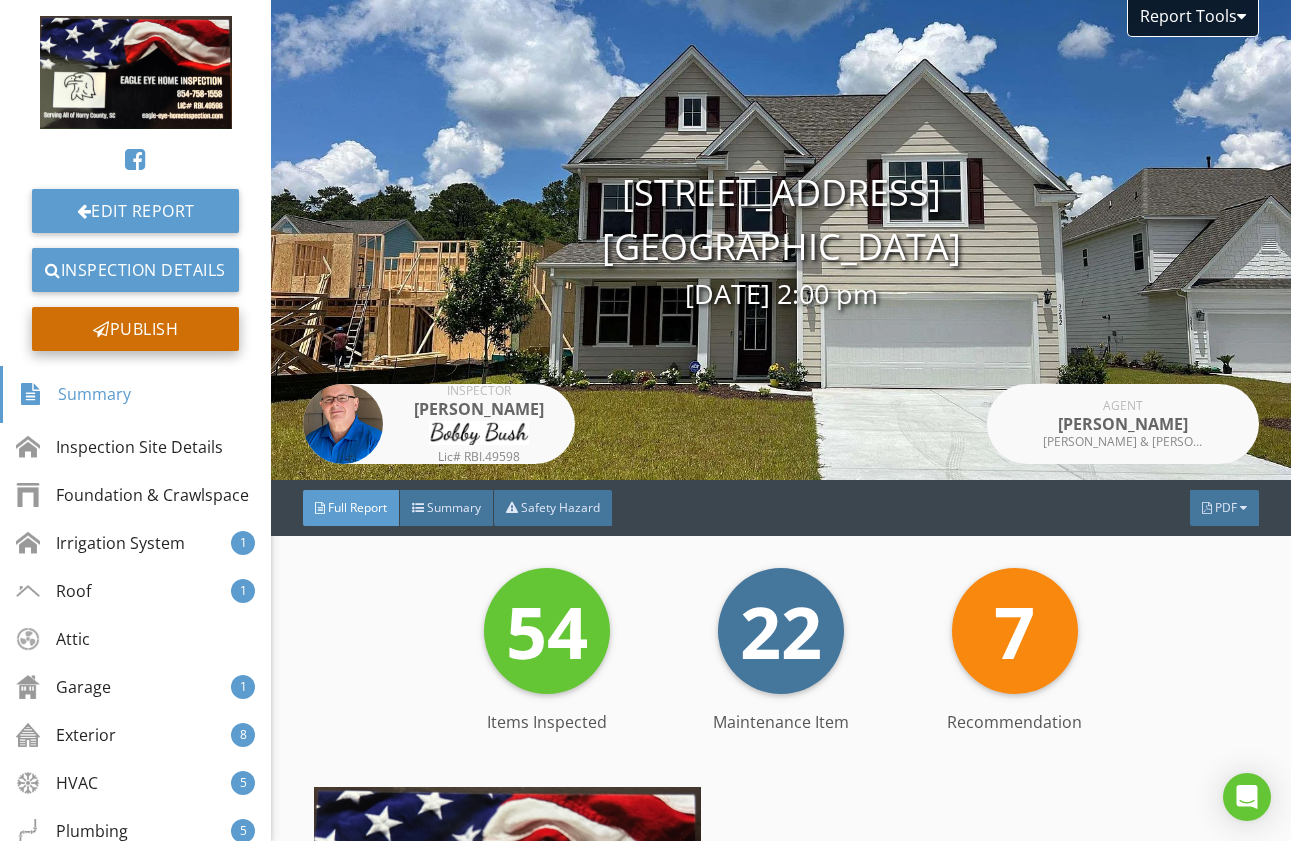 click on "Publish" at bounding box center [135, 329] 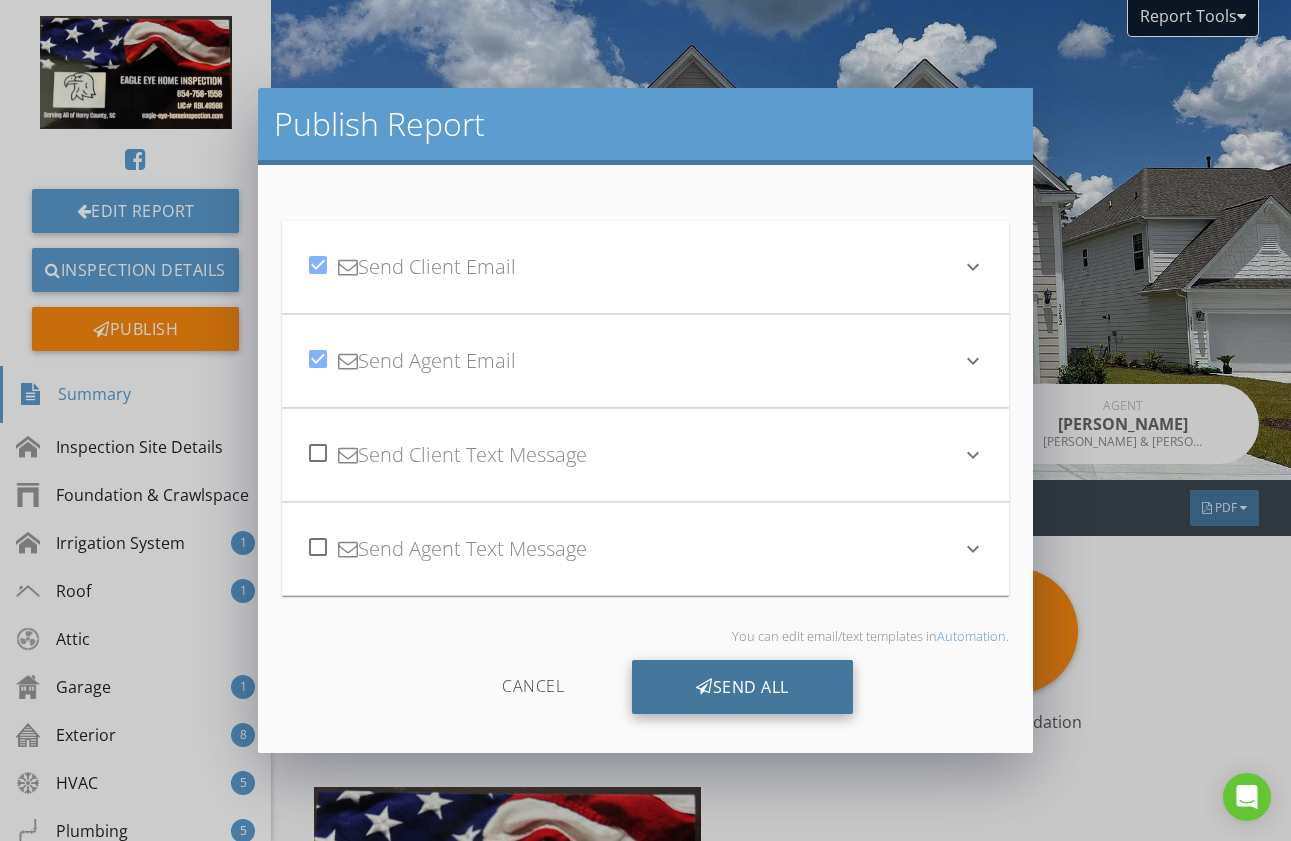 click on "Send All" at bounding box center [742, 687] 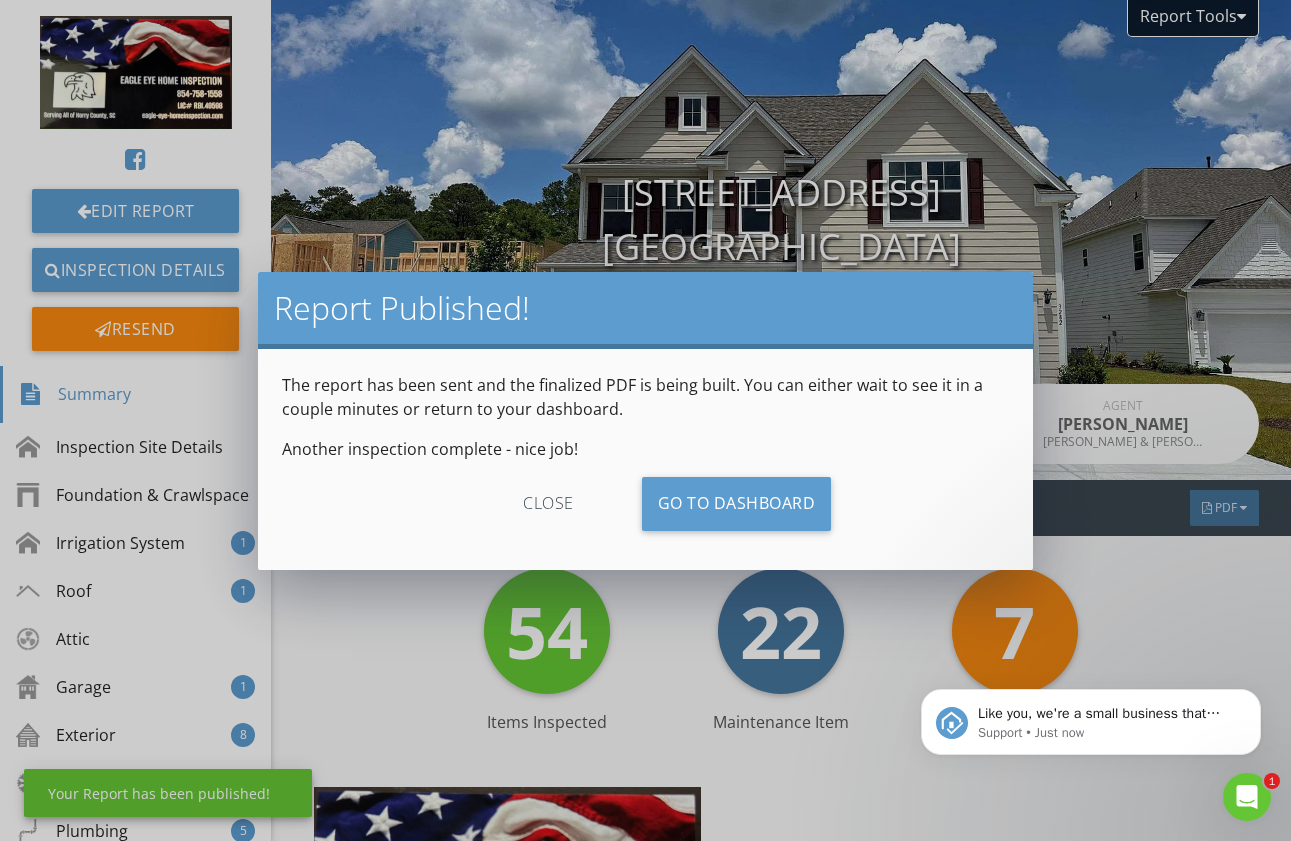 scroll, scrollTop: 0, scrollLeft: 0, axis: both 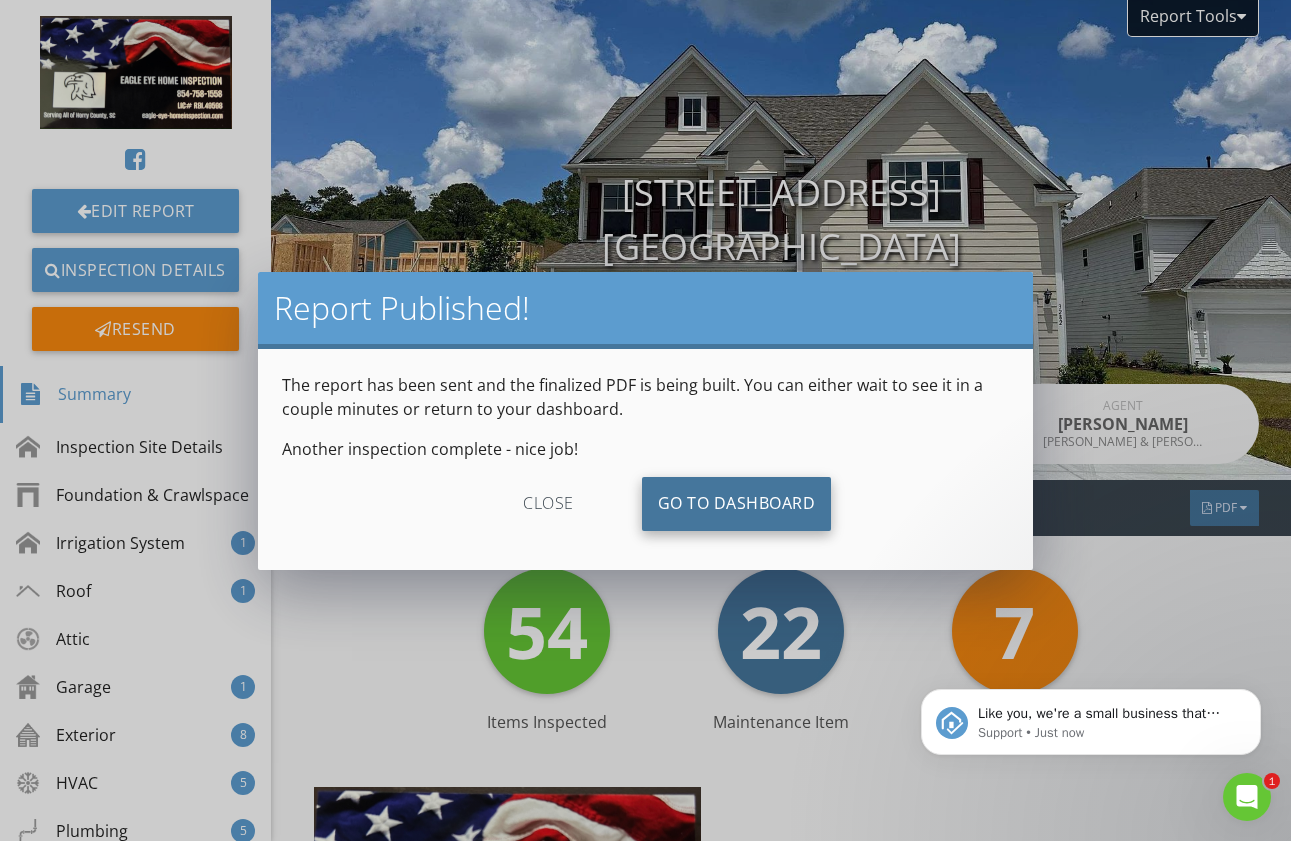 click on "Go To Dashboard" at bounding box center [737, 504] 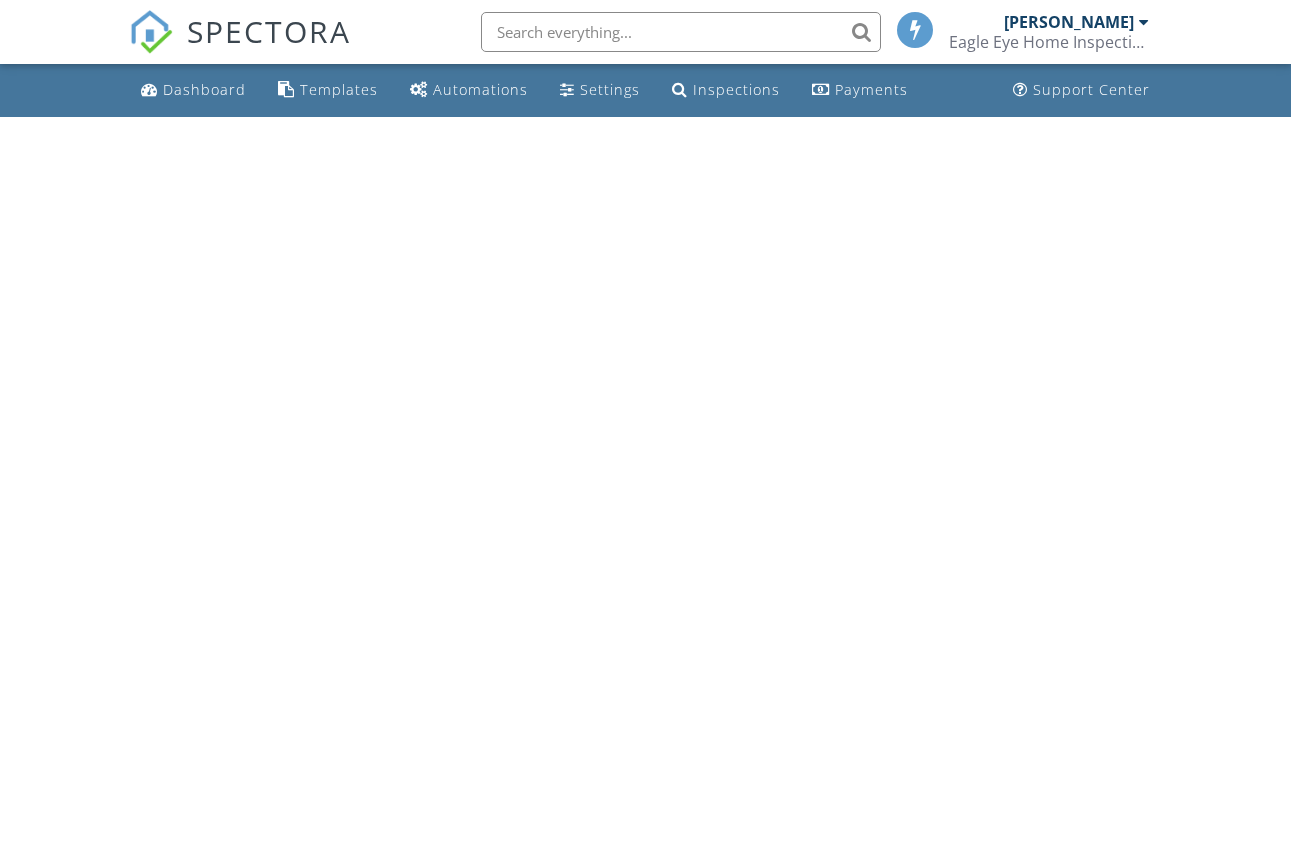 scroll, scrollTop: 0, scrollLeft: 0, axis: both 